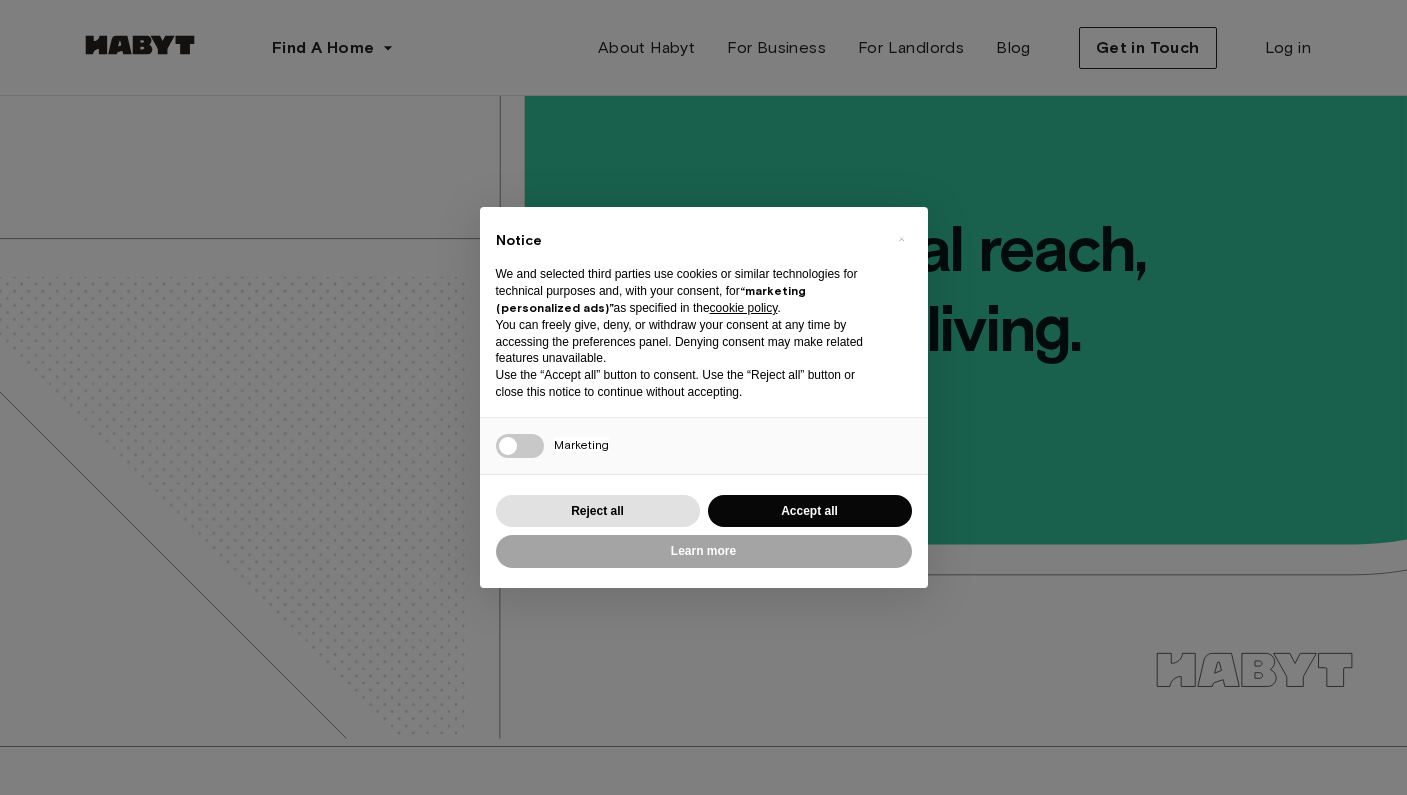 scroll, scrollTop: 0, scrollLeft: 0, axis: both 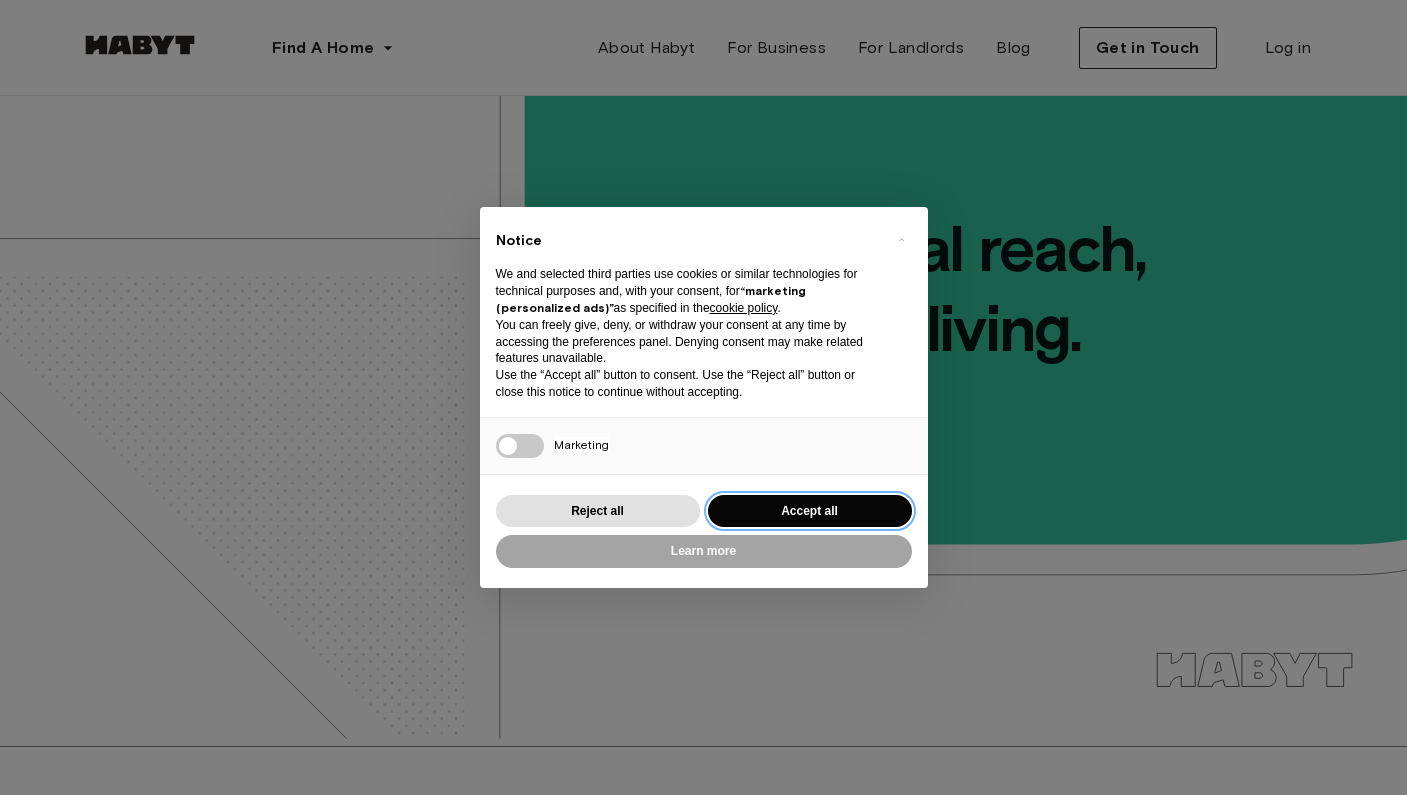 click on "Accept all" at bounding box center [810, 511] 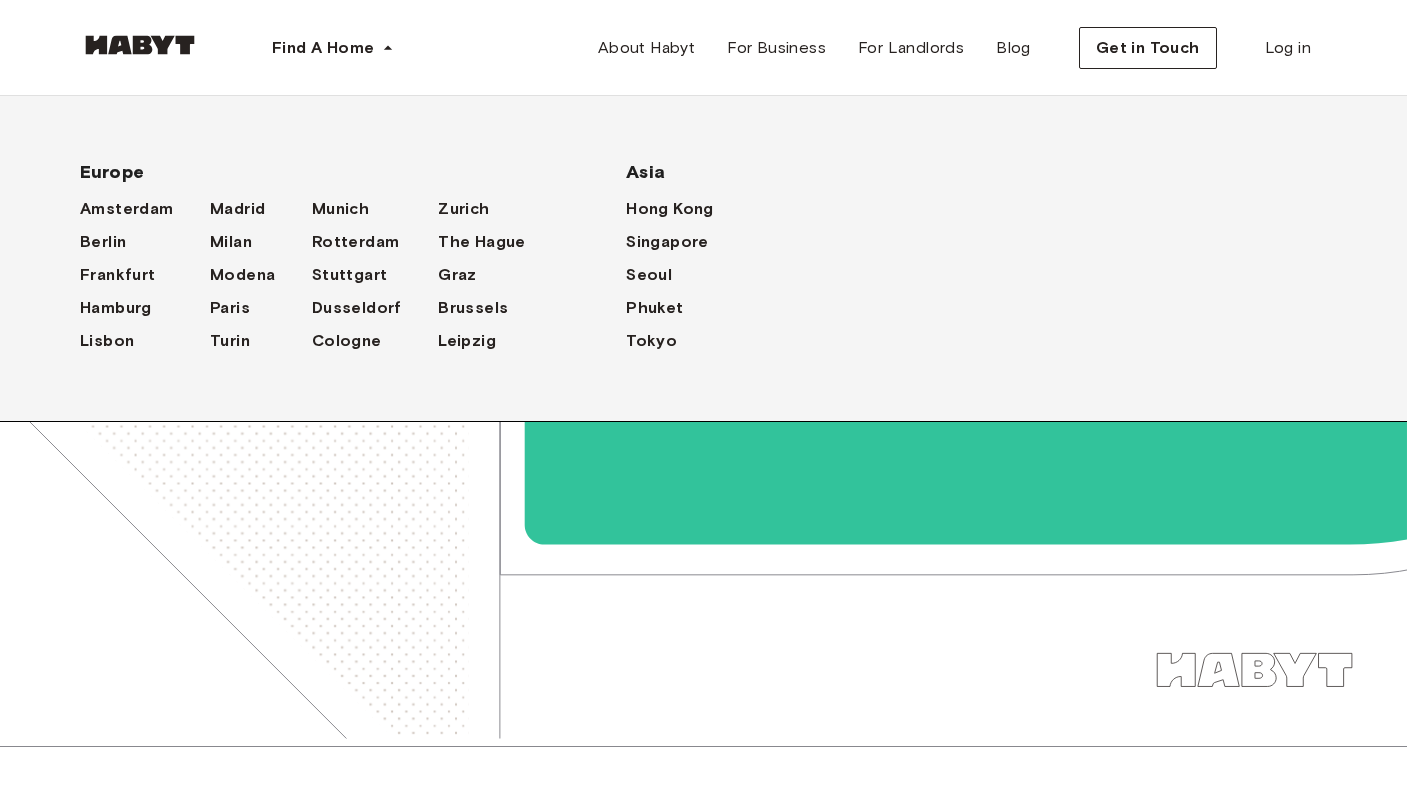 scroll, scrollTop: 0, scrollLeft: 0, axis: both 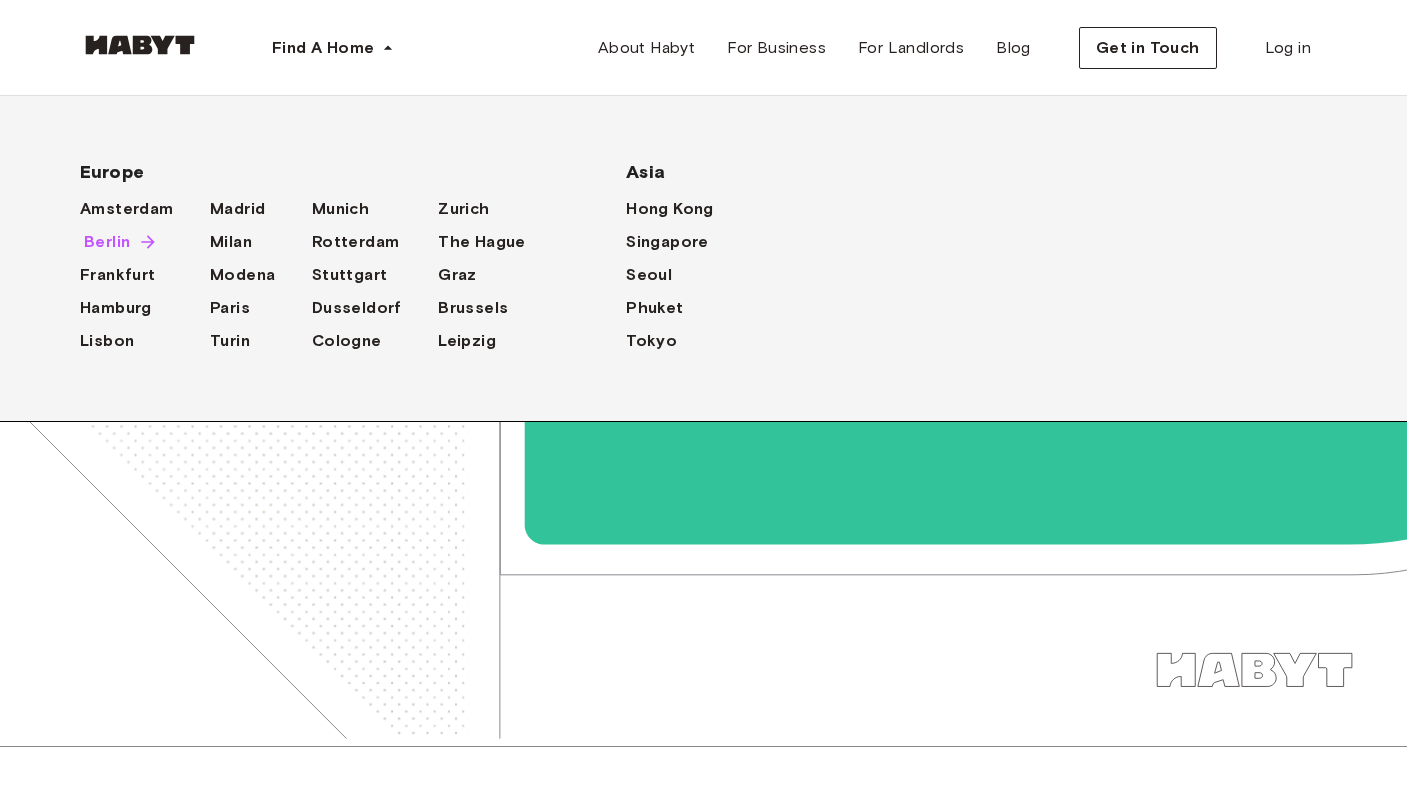 click on "Berlin" at bounding box center [107, 242] 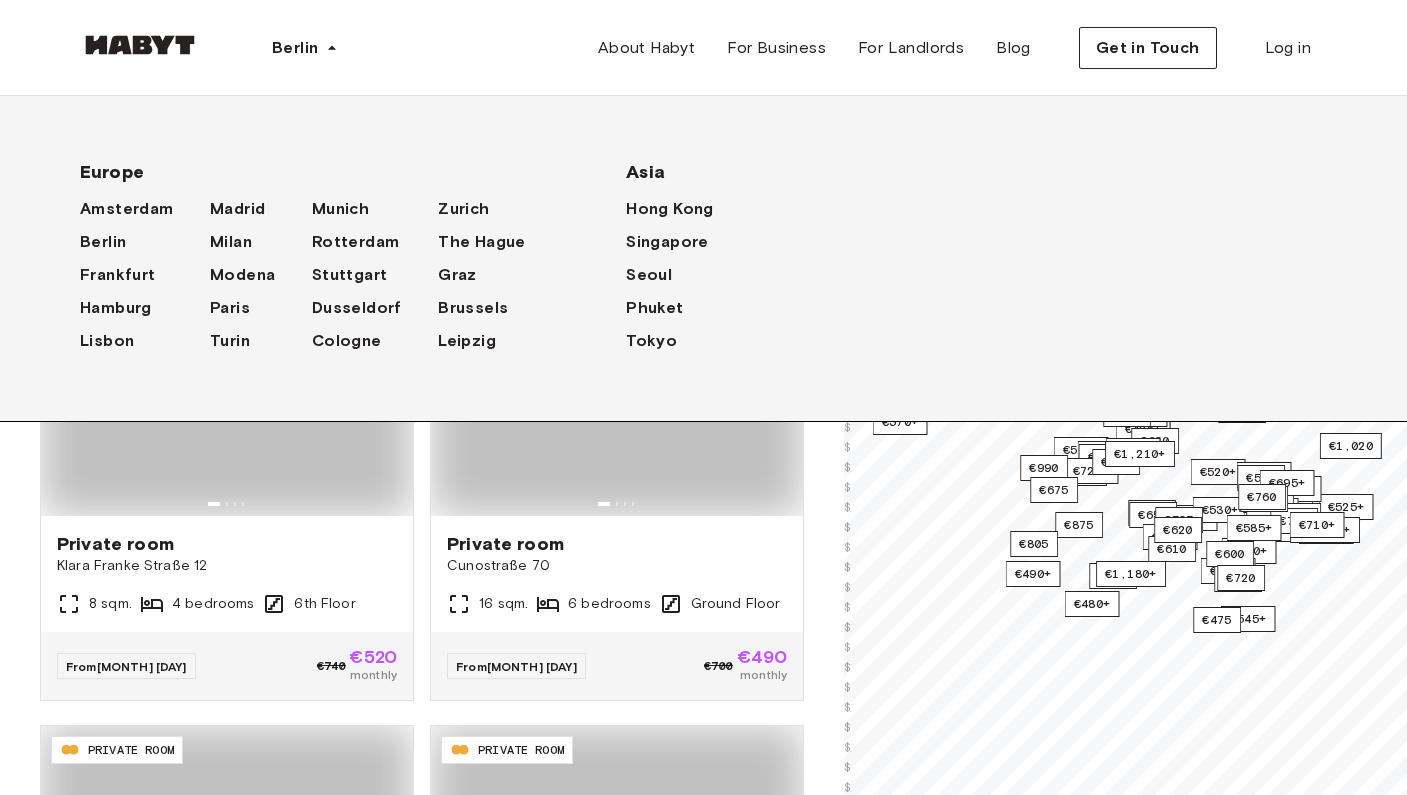 click on "16 sqm." at bounding box center (487, 604) 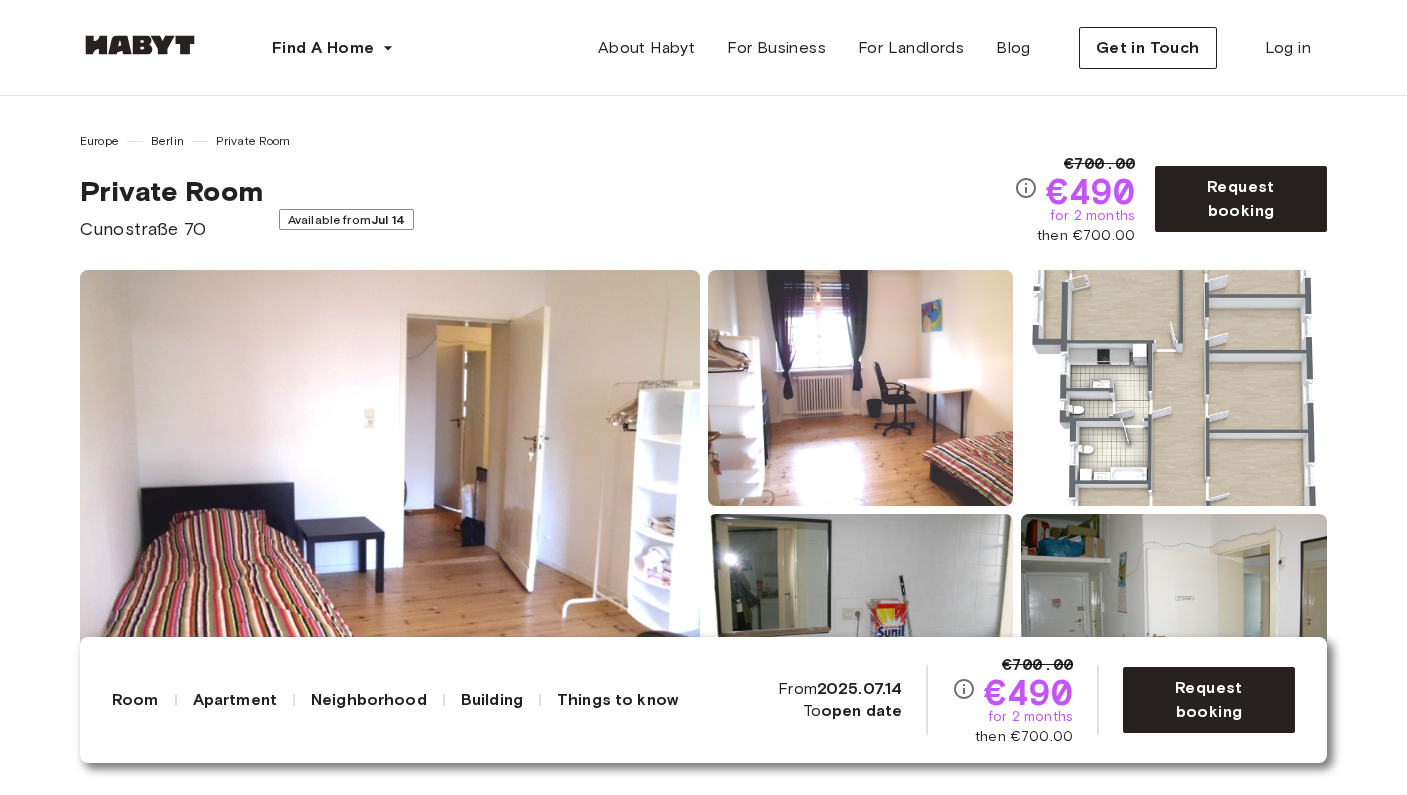 scroll, scrollTop: 0, scrollLeft: 0, axis: both 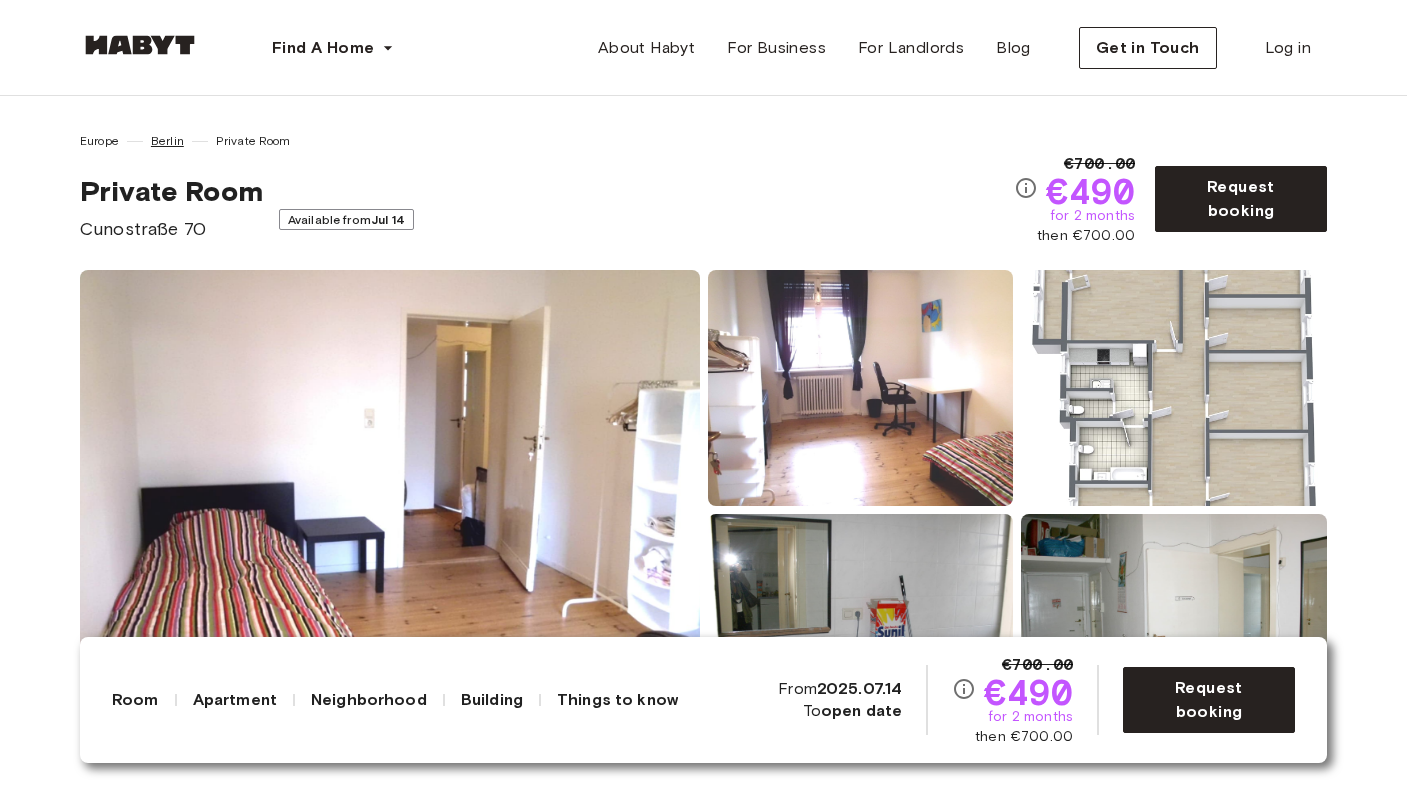 click on "Berlin" at bounding box center [167, 141] 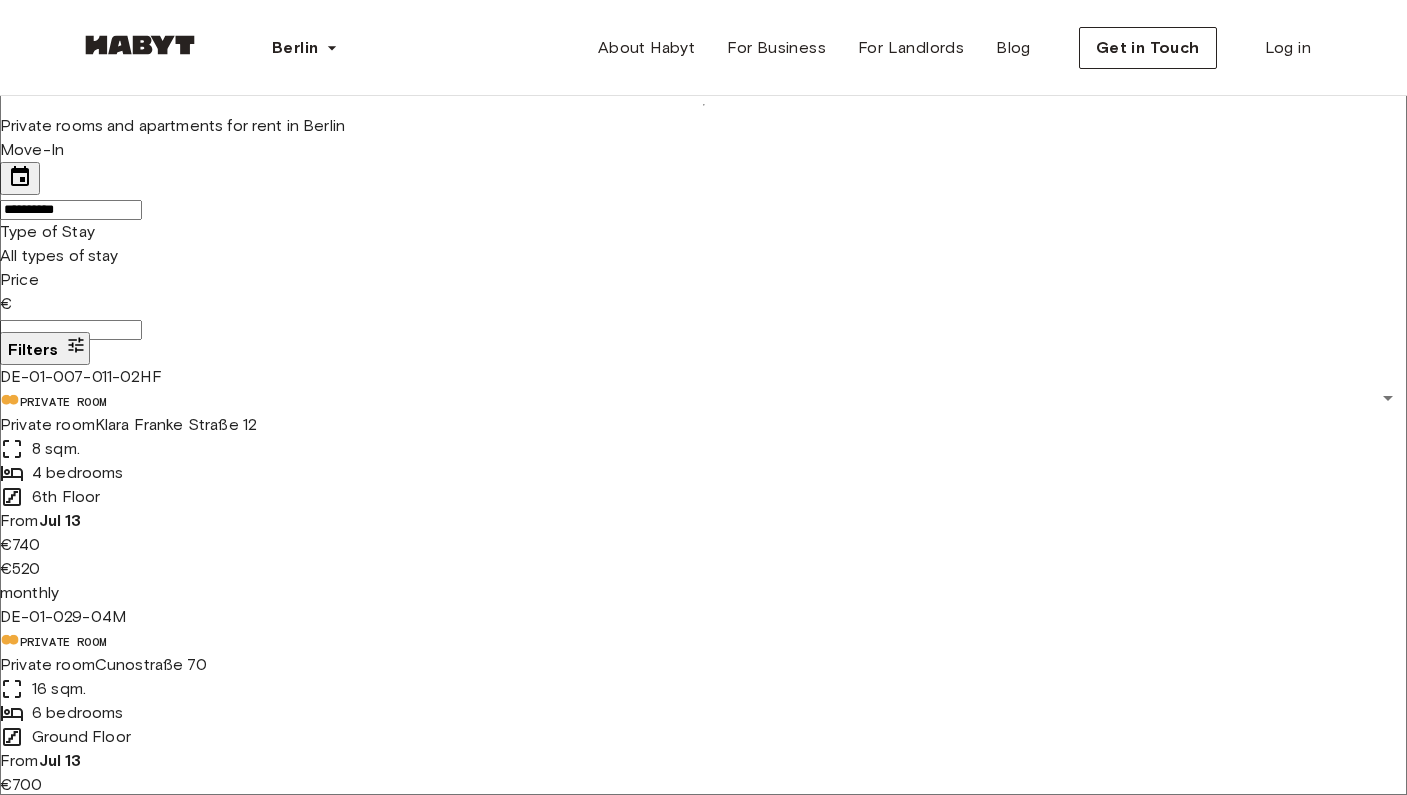 click on "**********" at bounding box center (703, 5435) 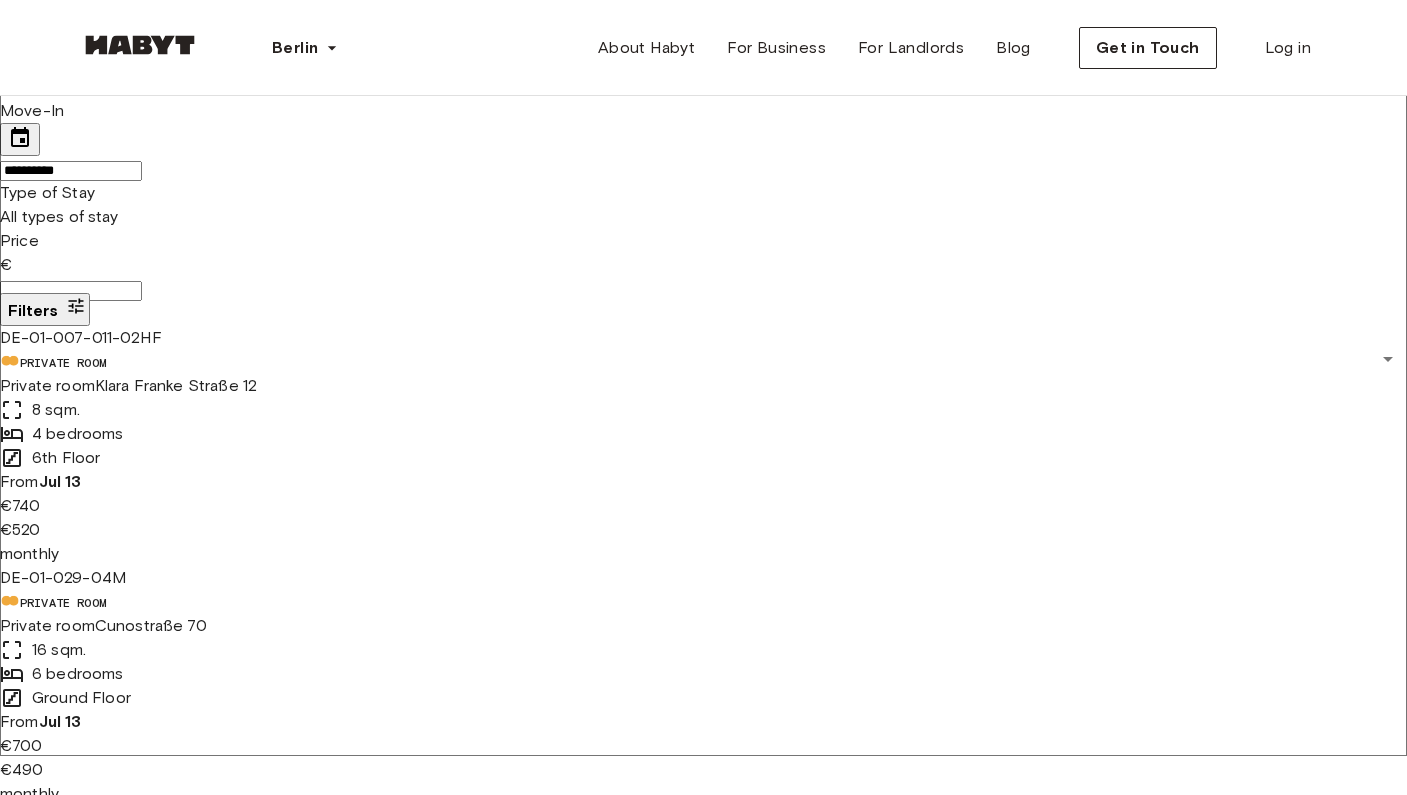 scroll, scrollTop: 38, scrollLeft: 0, axis: vertical 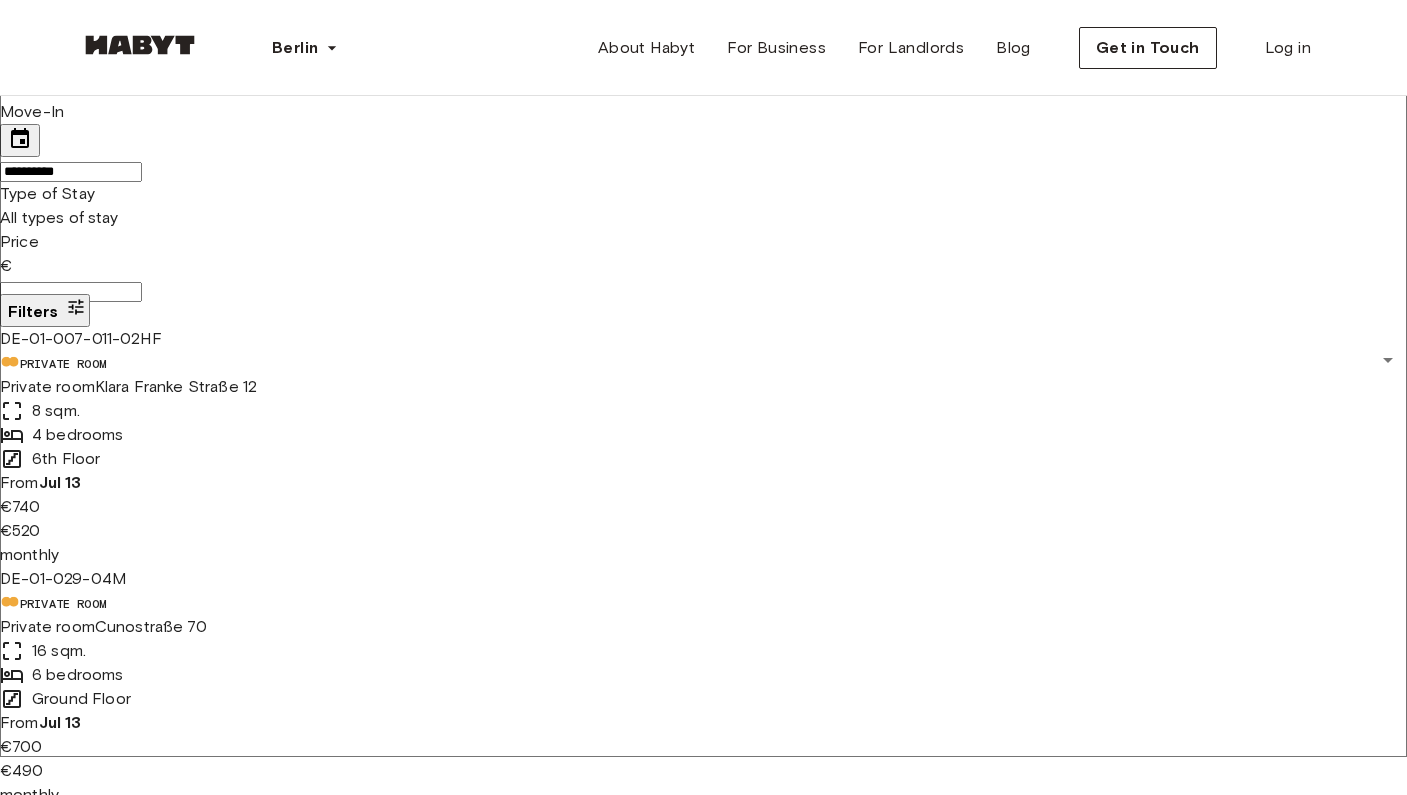 click on "3 listings" at bounding box center (410, 5599) 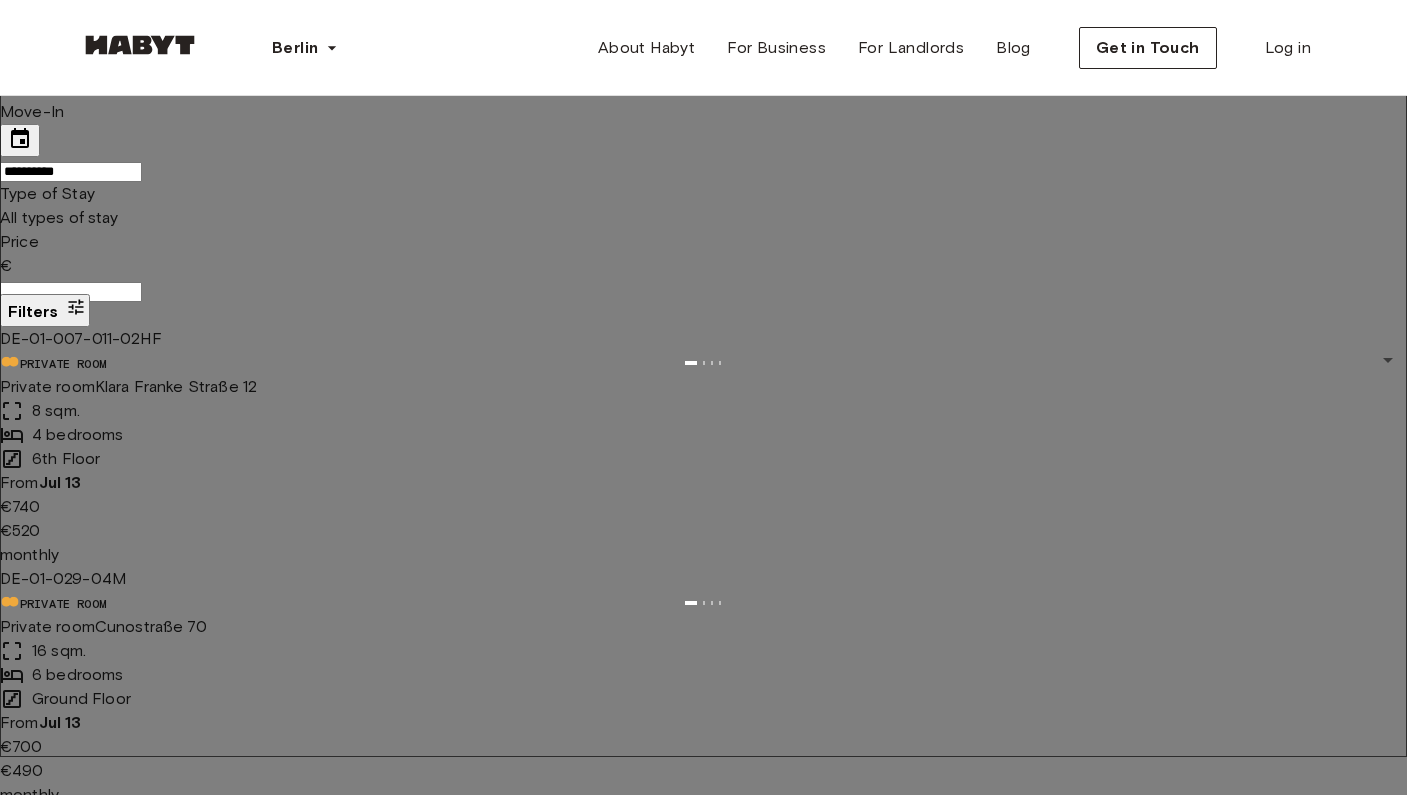 click on "Private Room" at bounding box center (50, 11100) 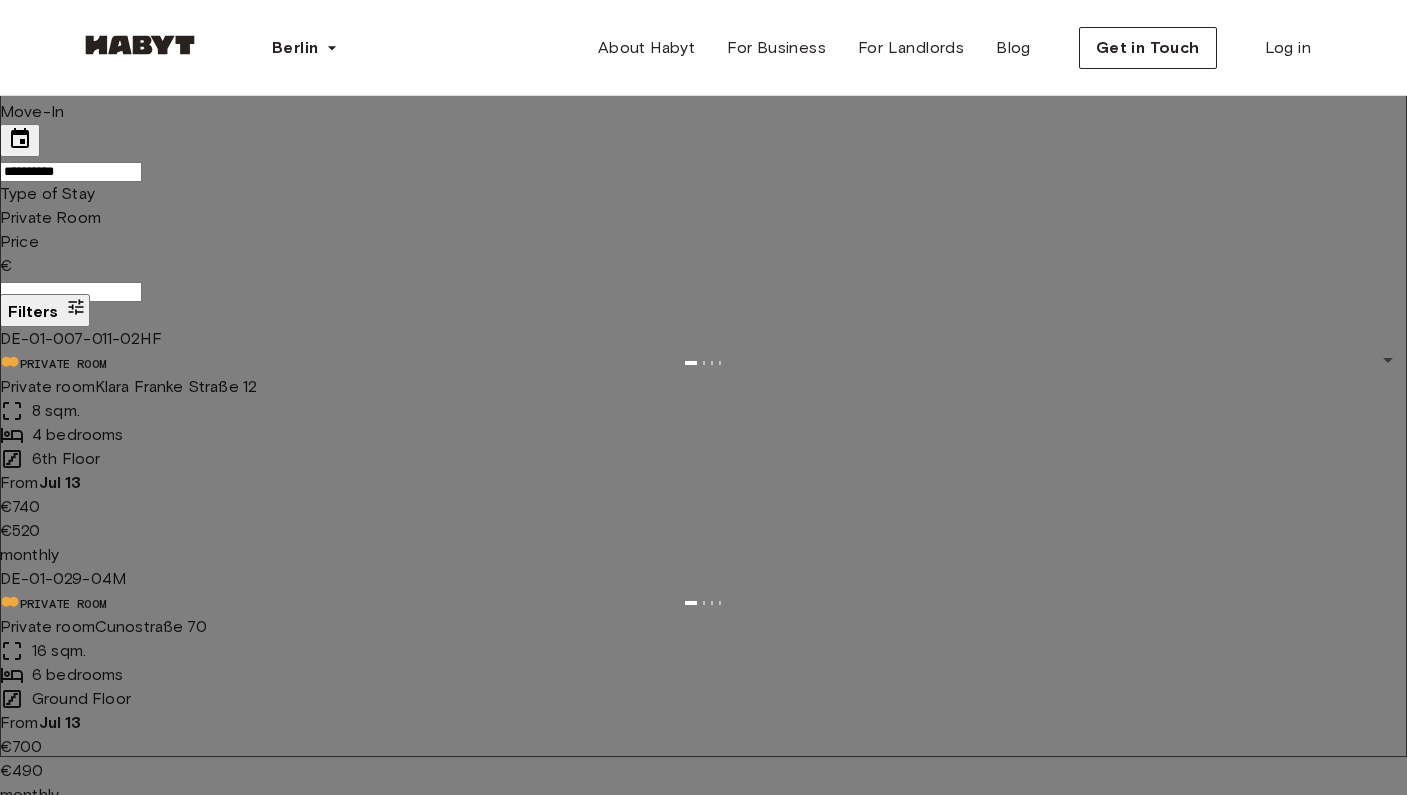 type on "**" 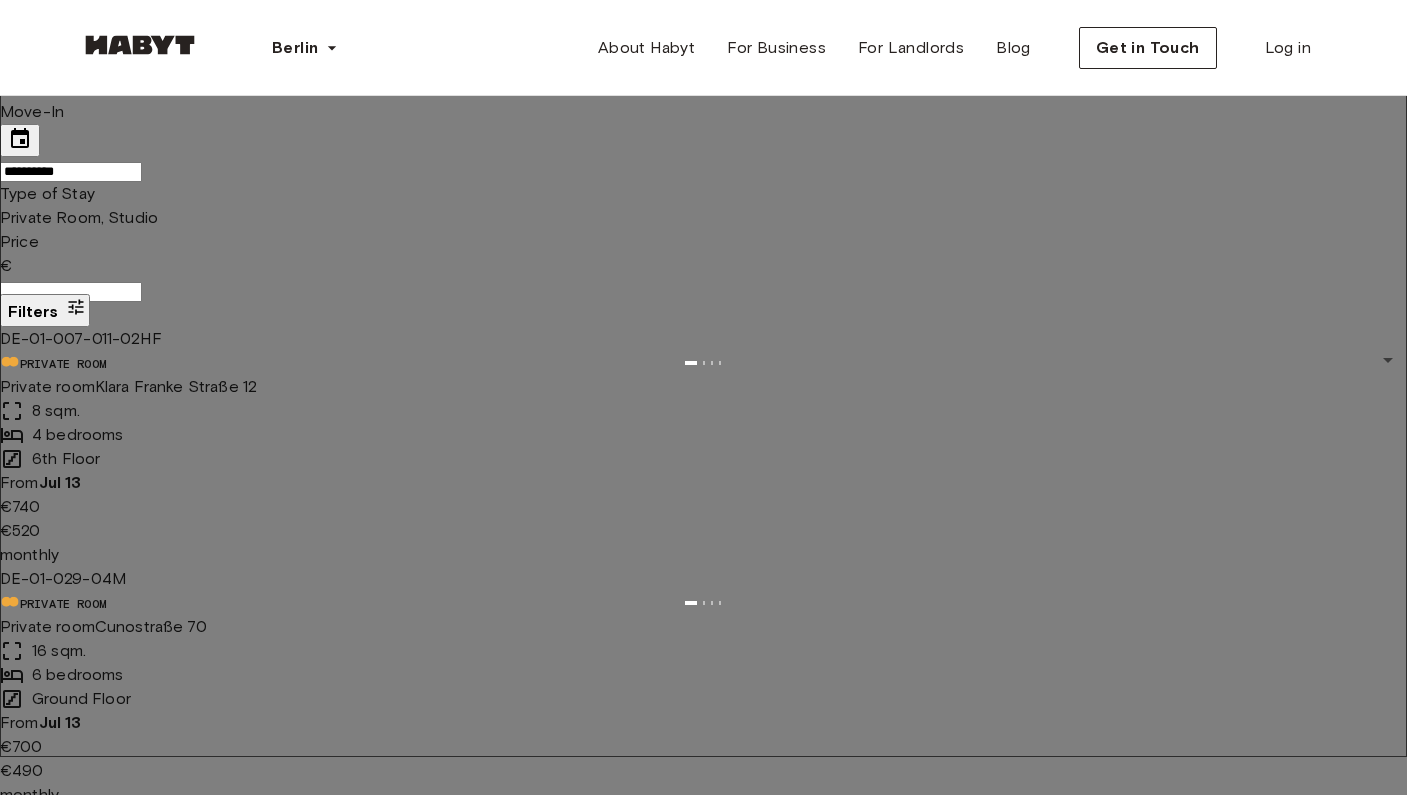 type on "**********" 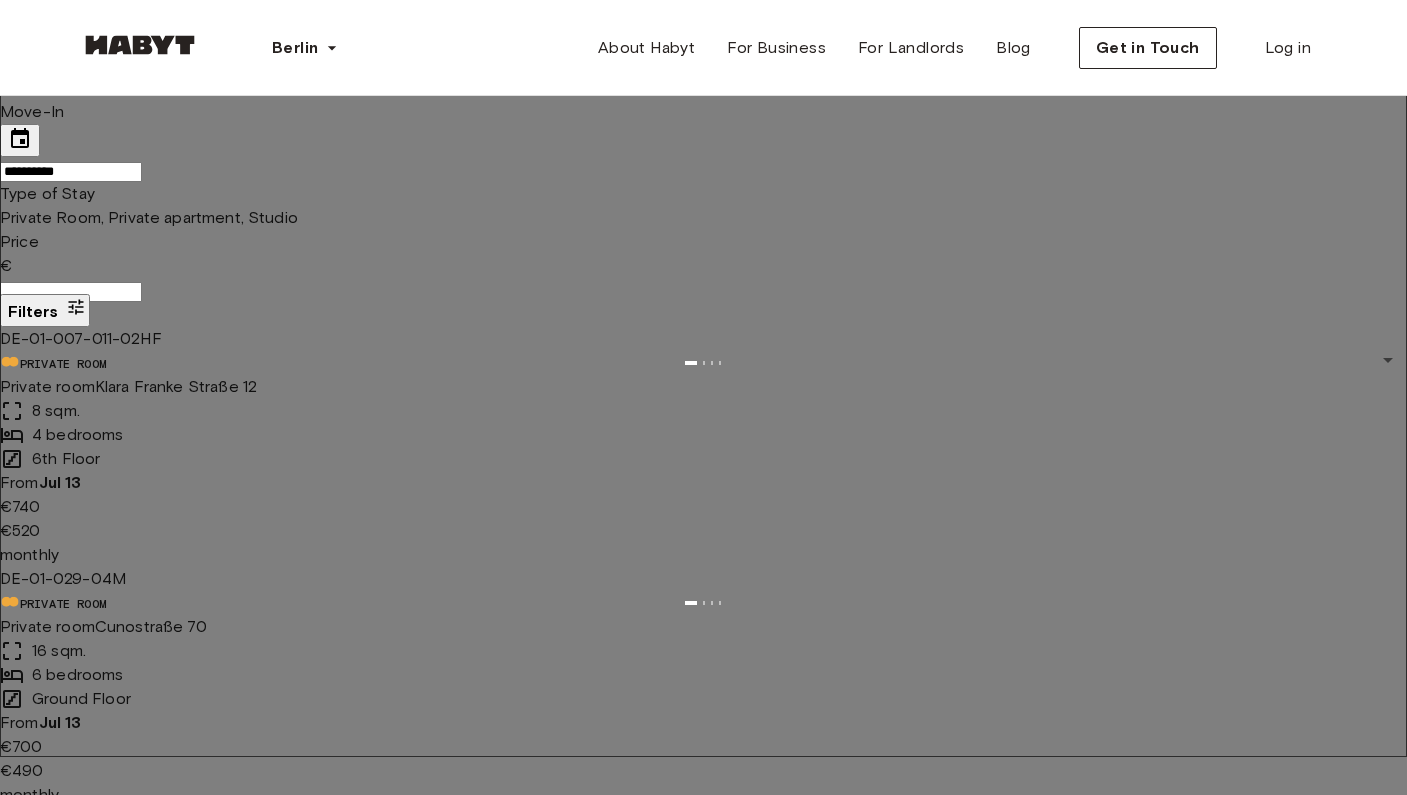type on "**********" 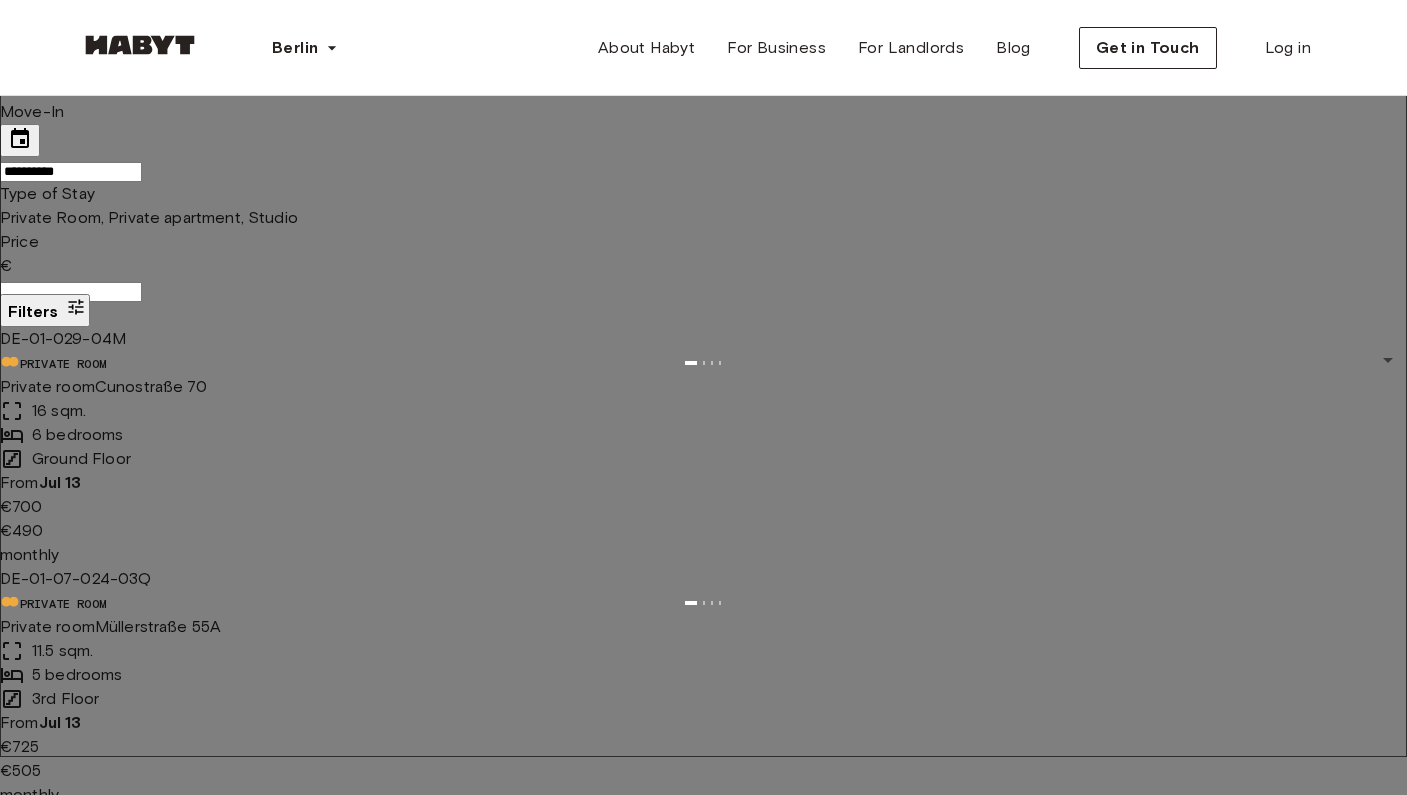 type on "**" 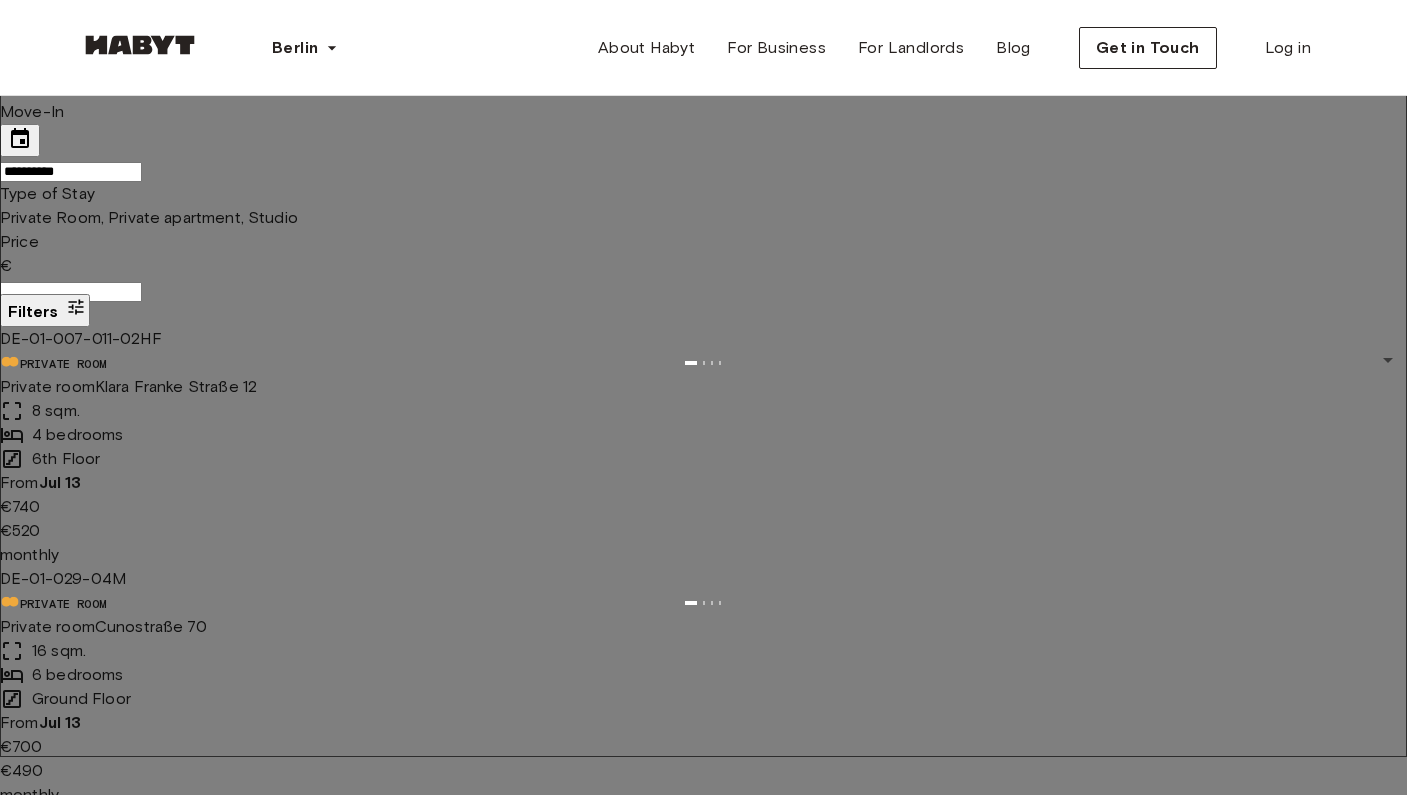 type on "***" 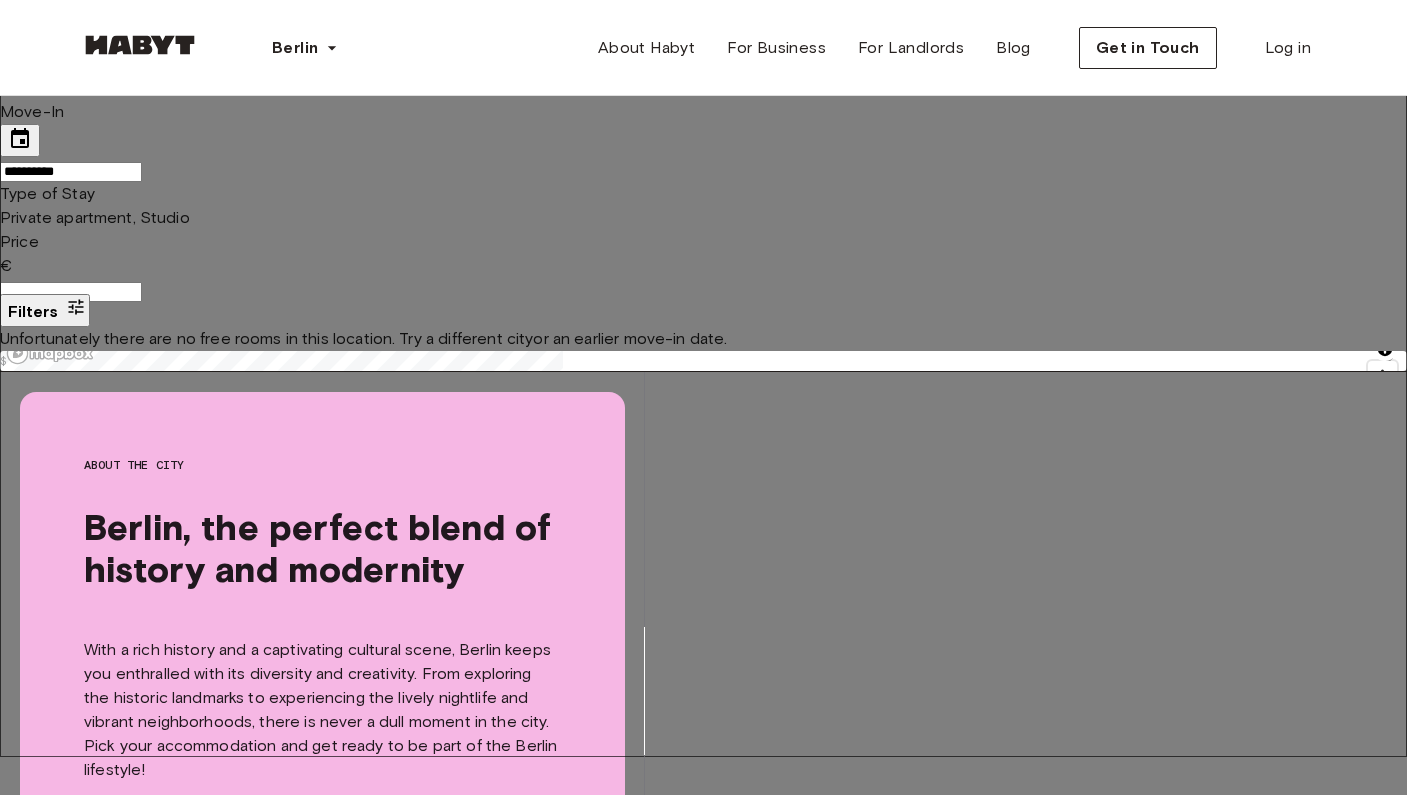 type on "**" 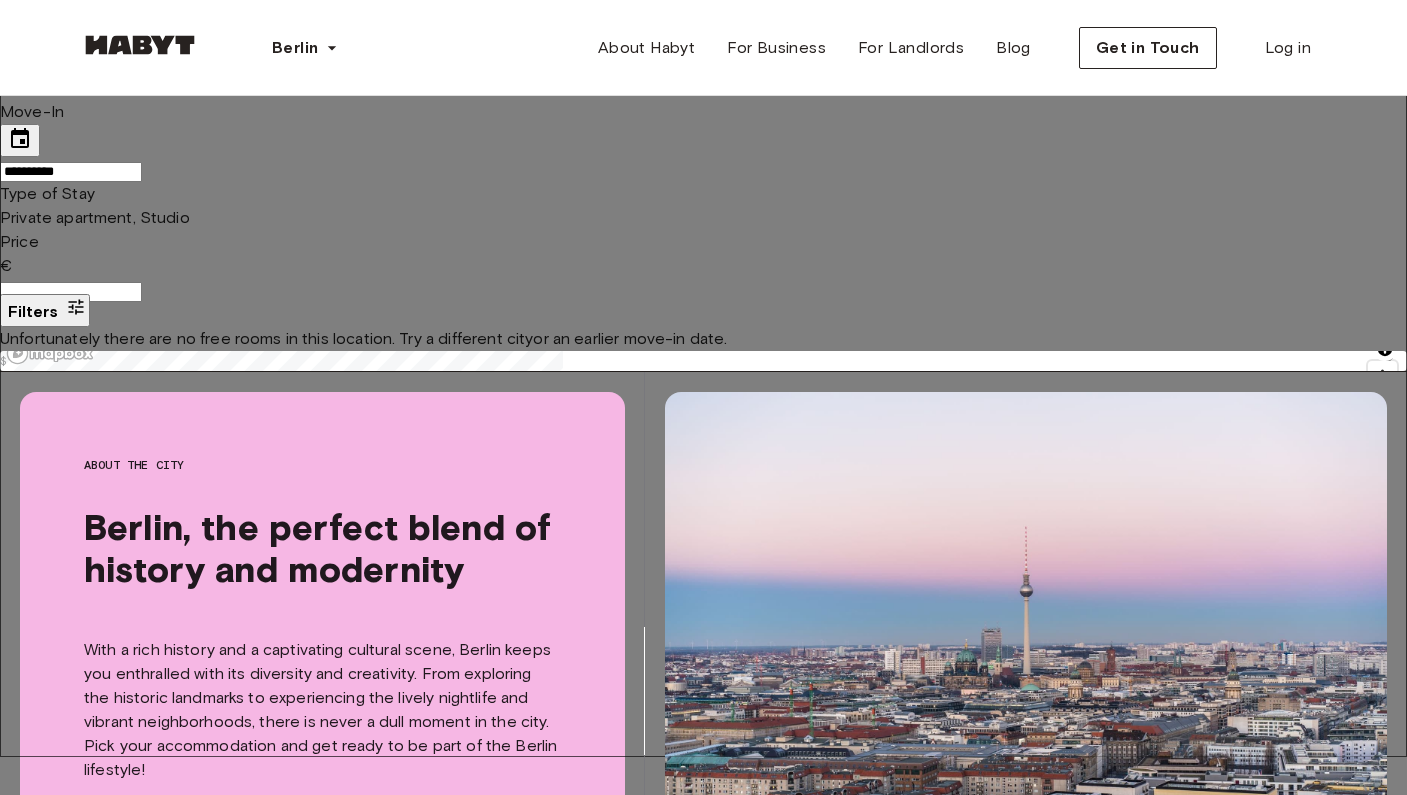 click on "Apply" at bounding box center (140, 6919) 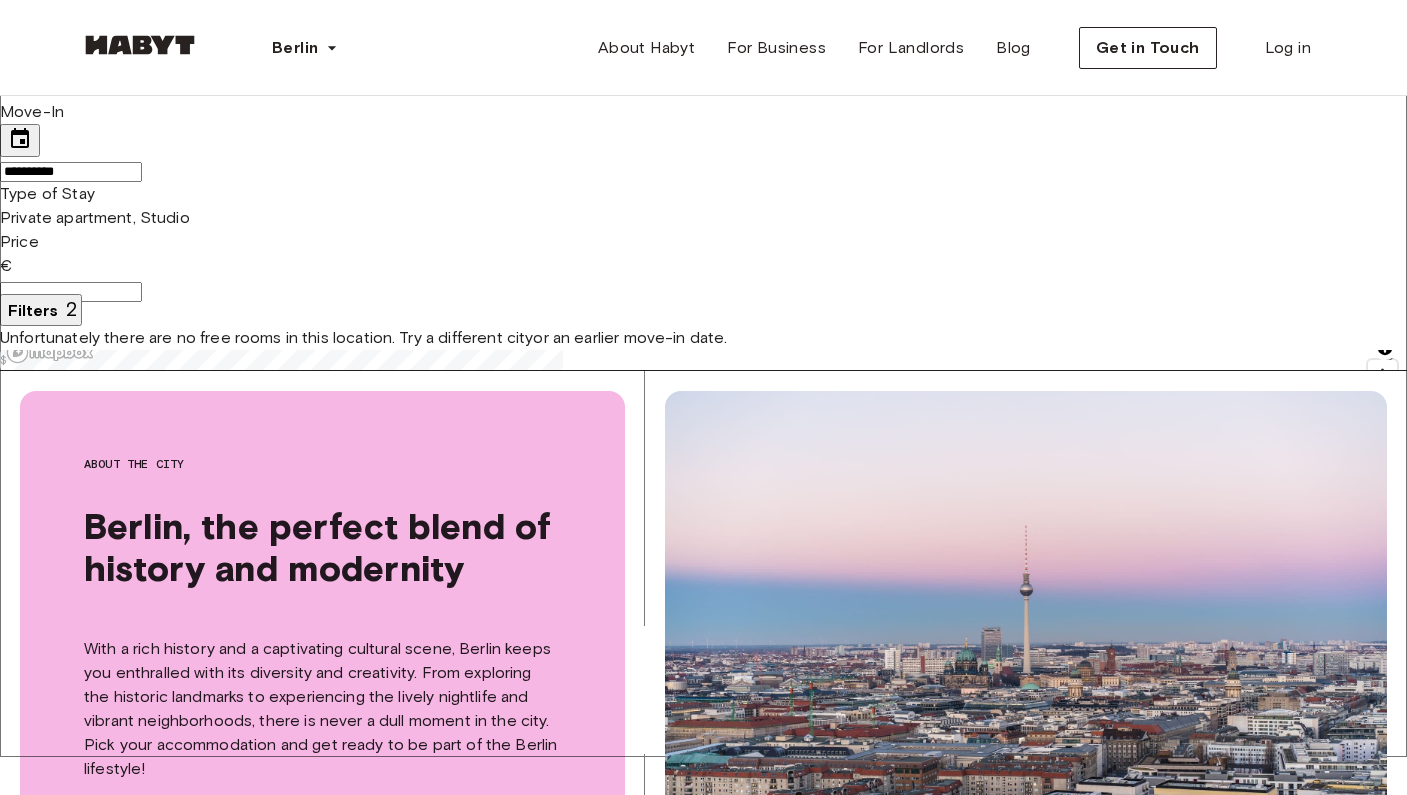 click on "***" at bounding box center (71, 292) 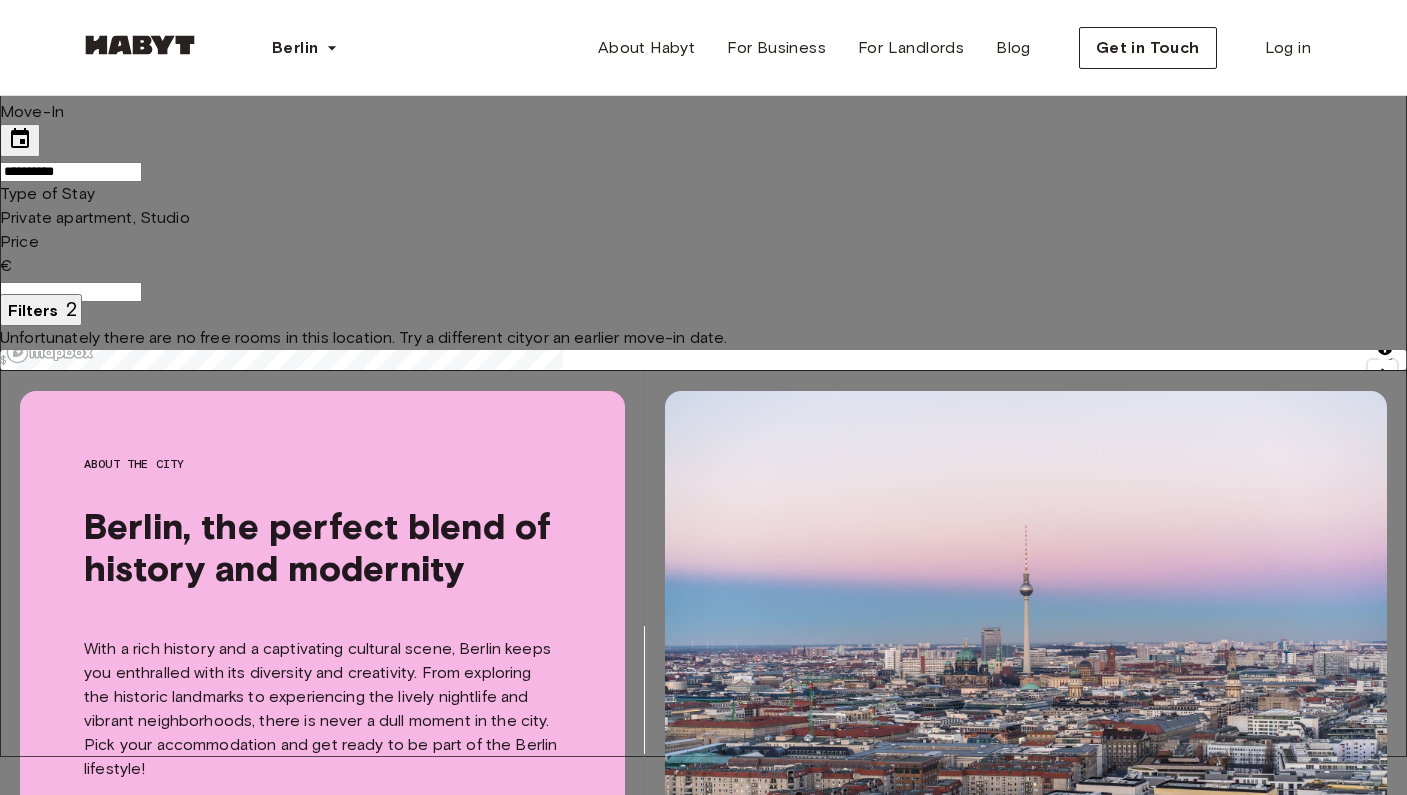 type on "****" 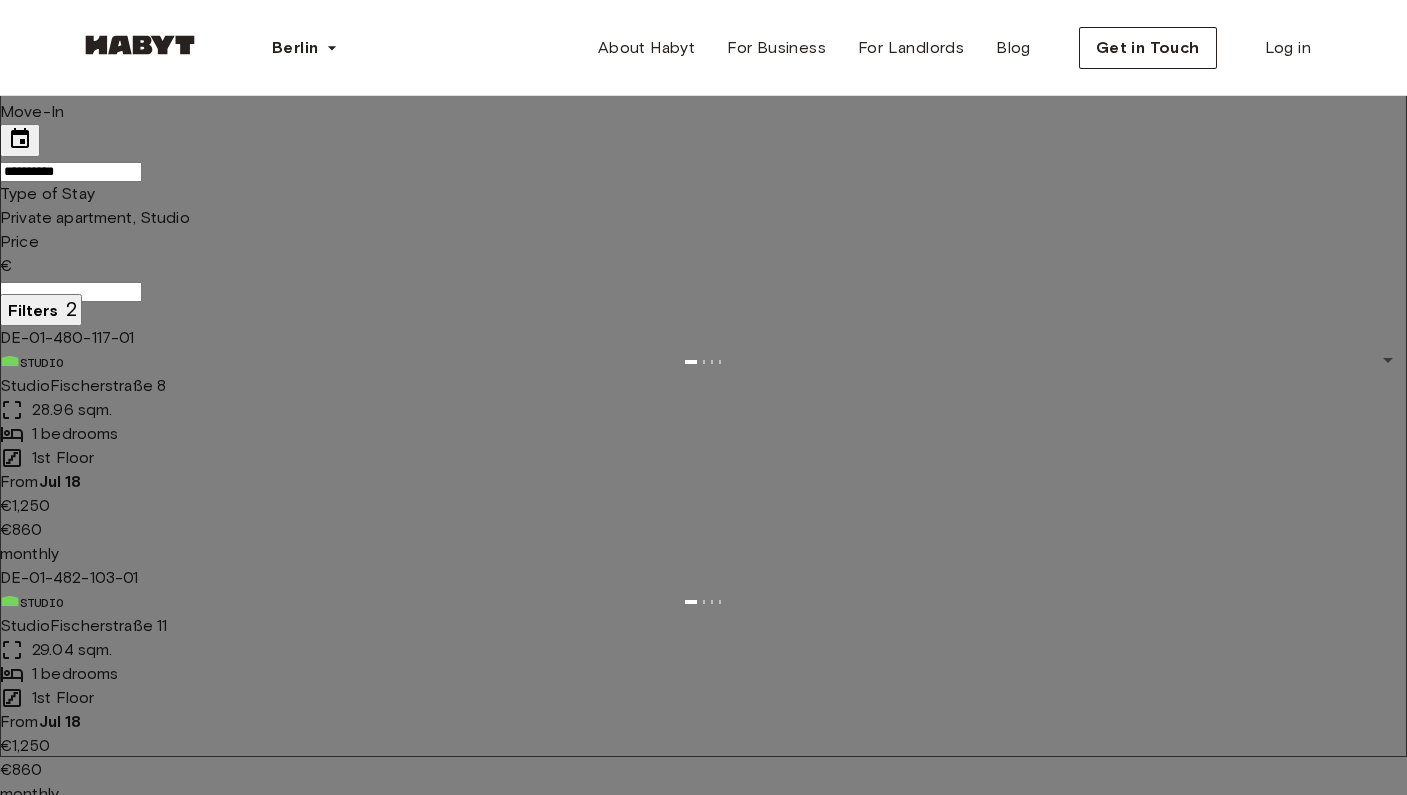 type on "**" 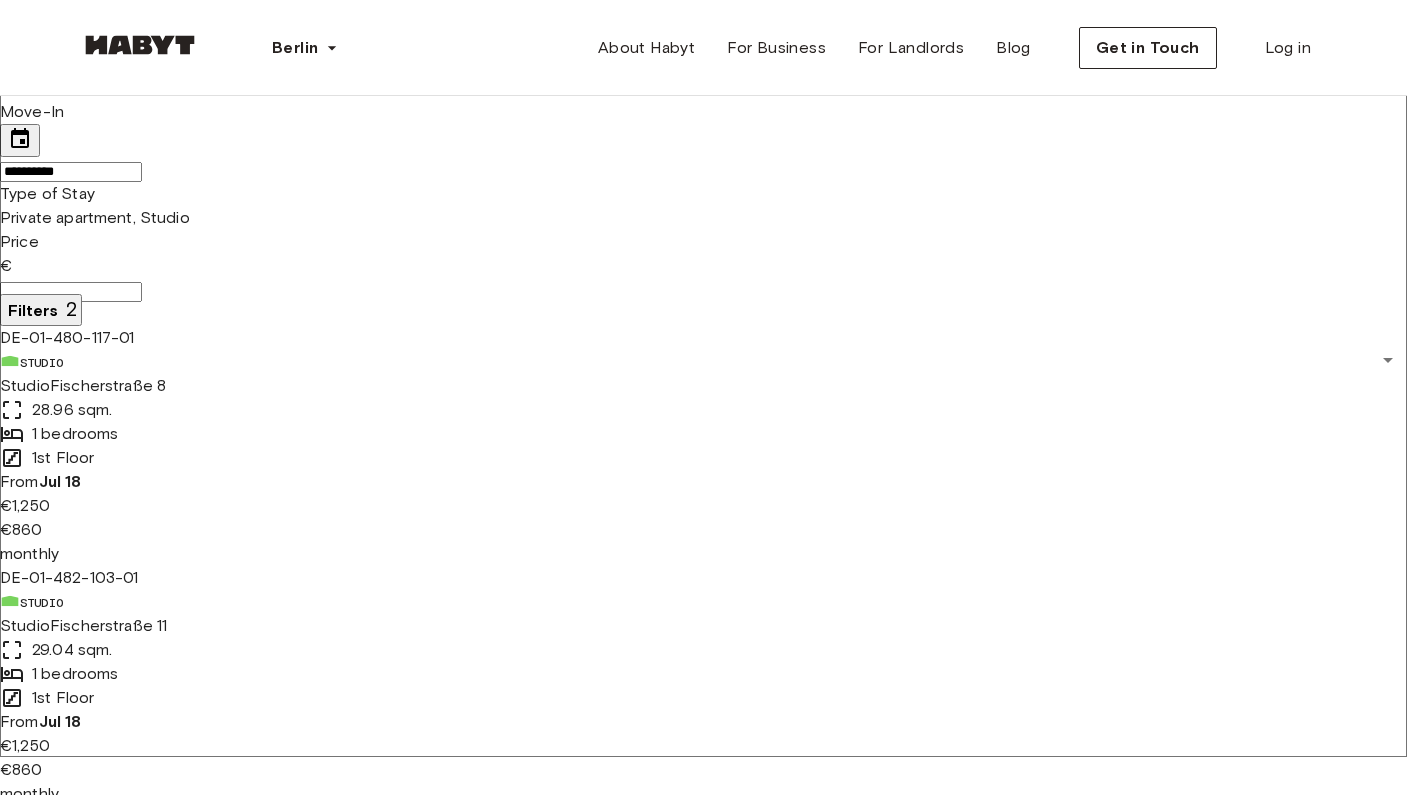 click on "1 listing" at bounding box center (378, 5548) 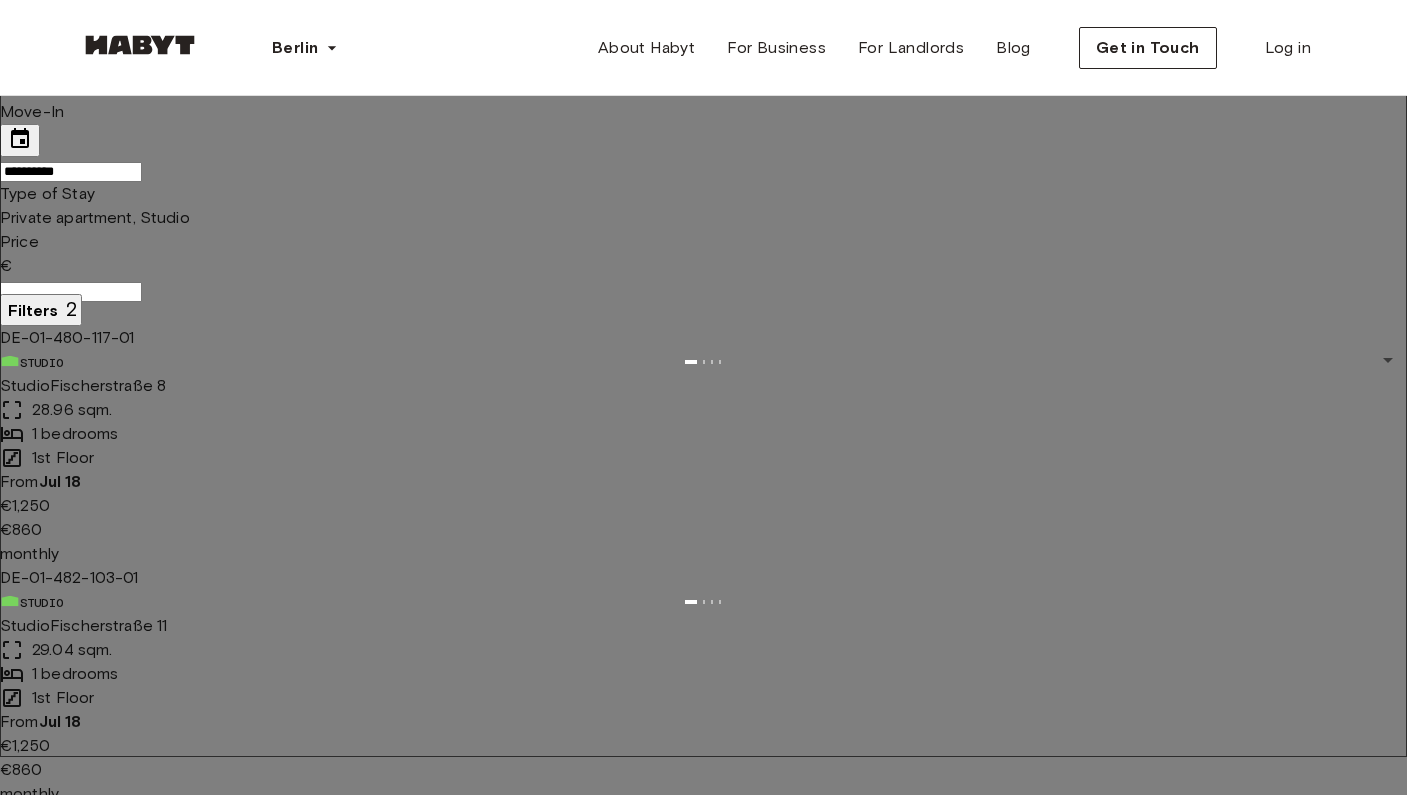 scroll, scrollTop: 224, scrollLeft: 0, axis: vertical 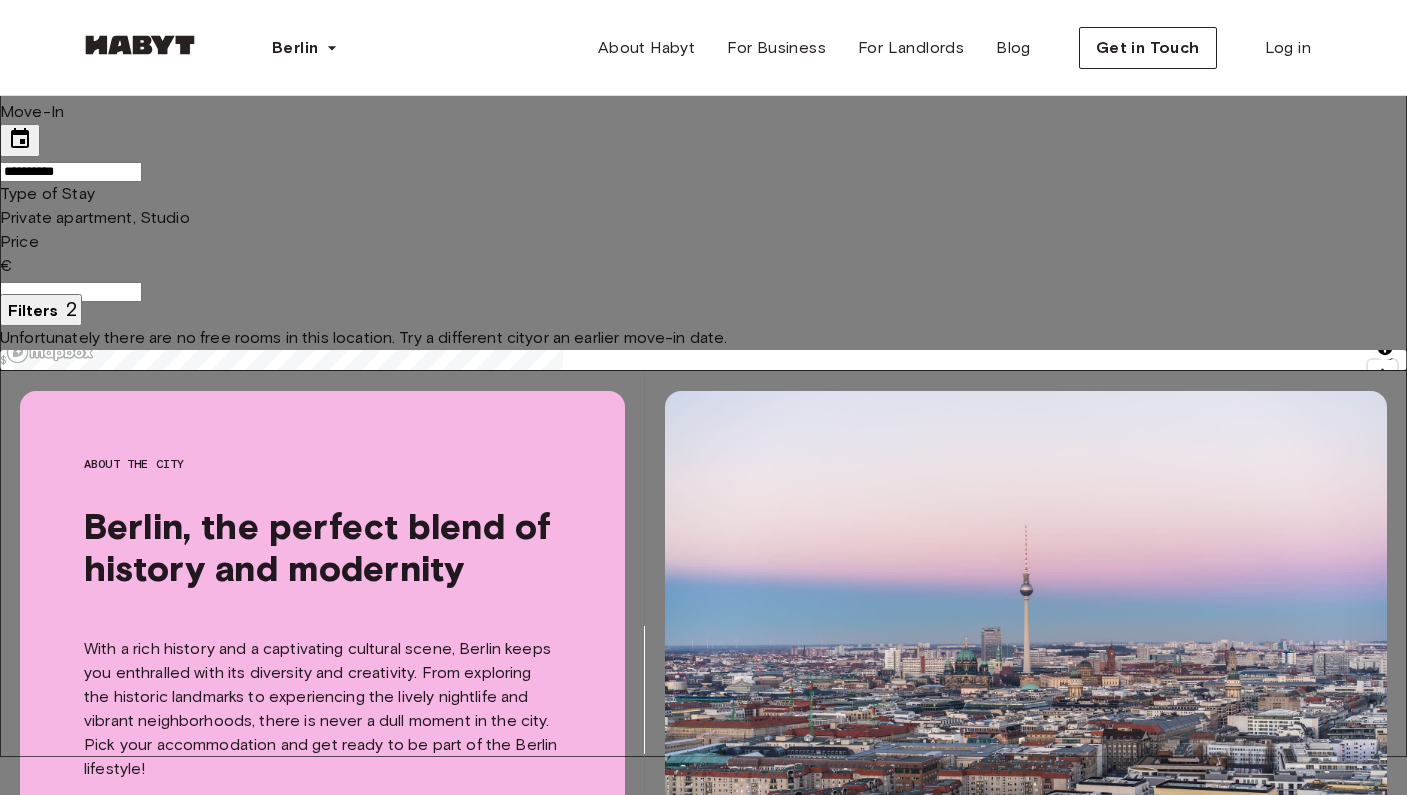 click on "Apply" at bounding box center [140, 6918] 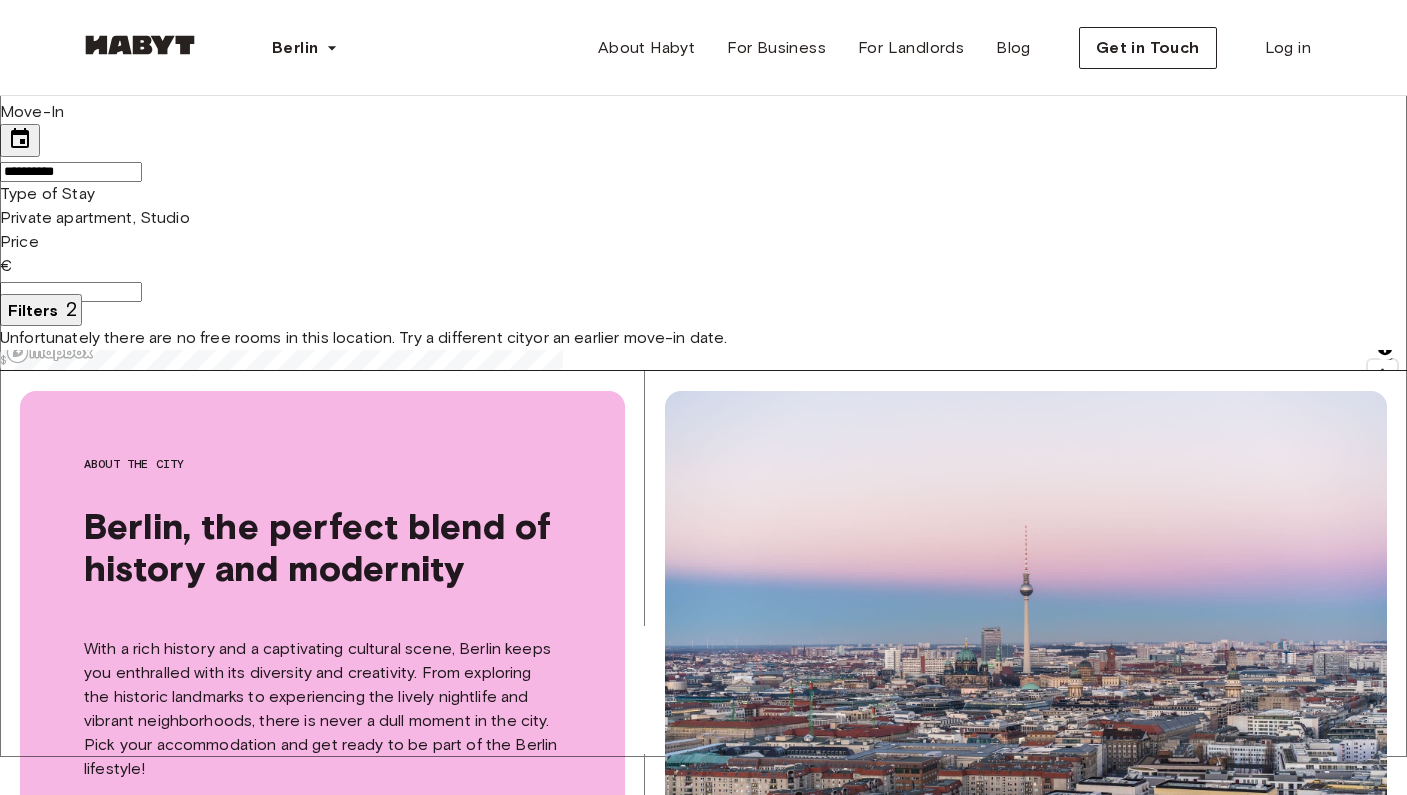 click on "Filters" at bounding box center [33, 310] 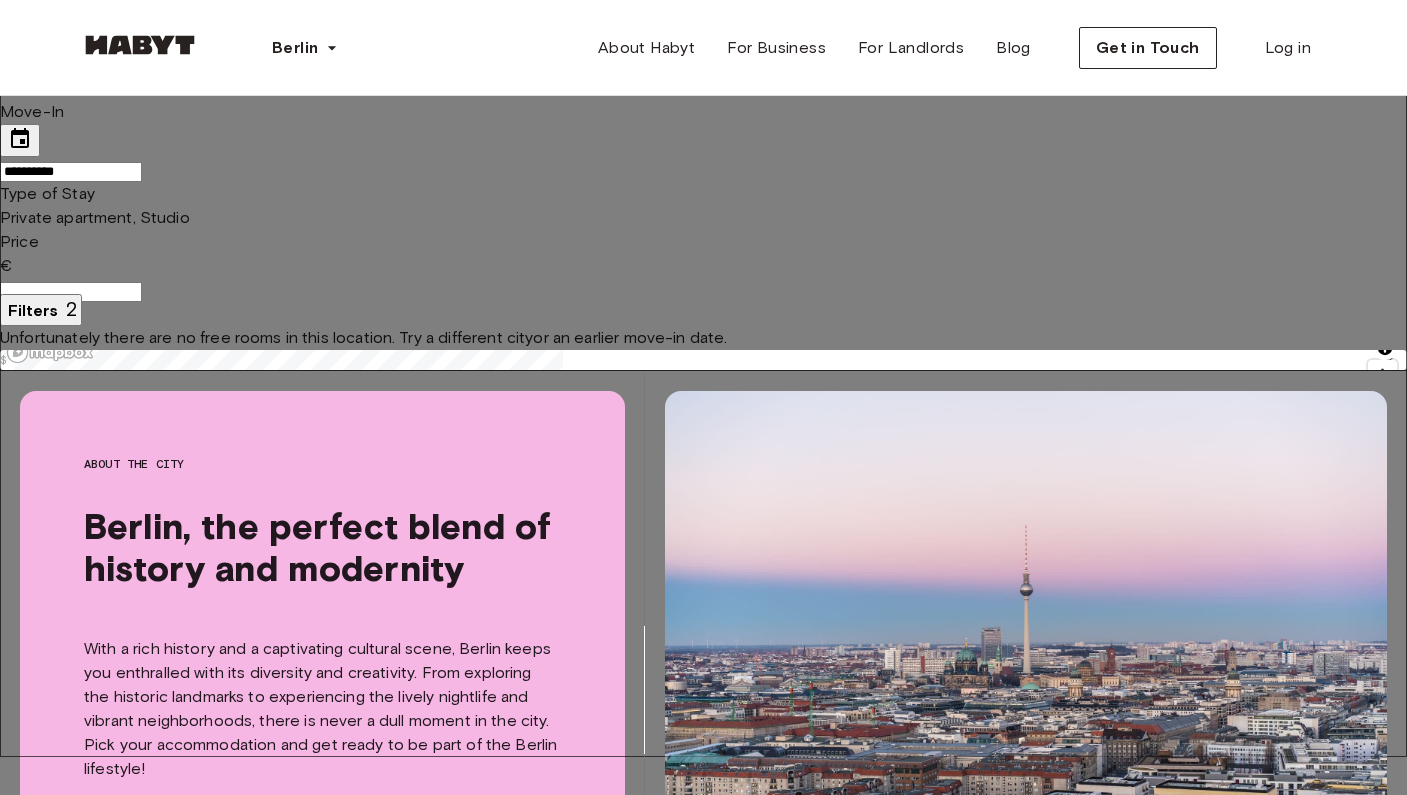 click on "Apply" at bounding box center [140, 6918] 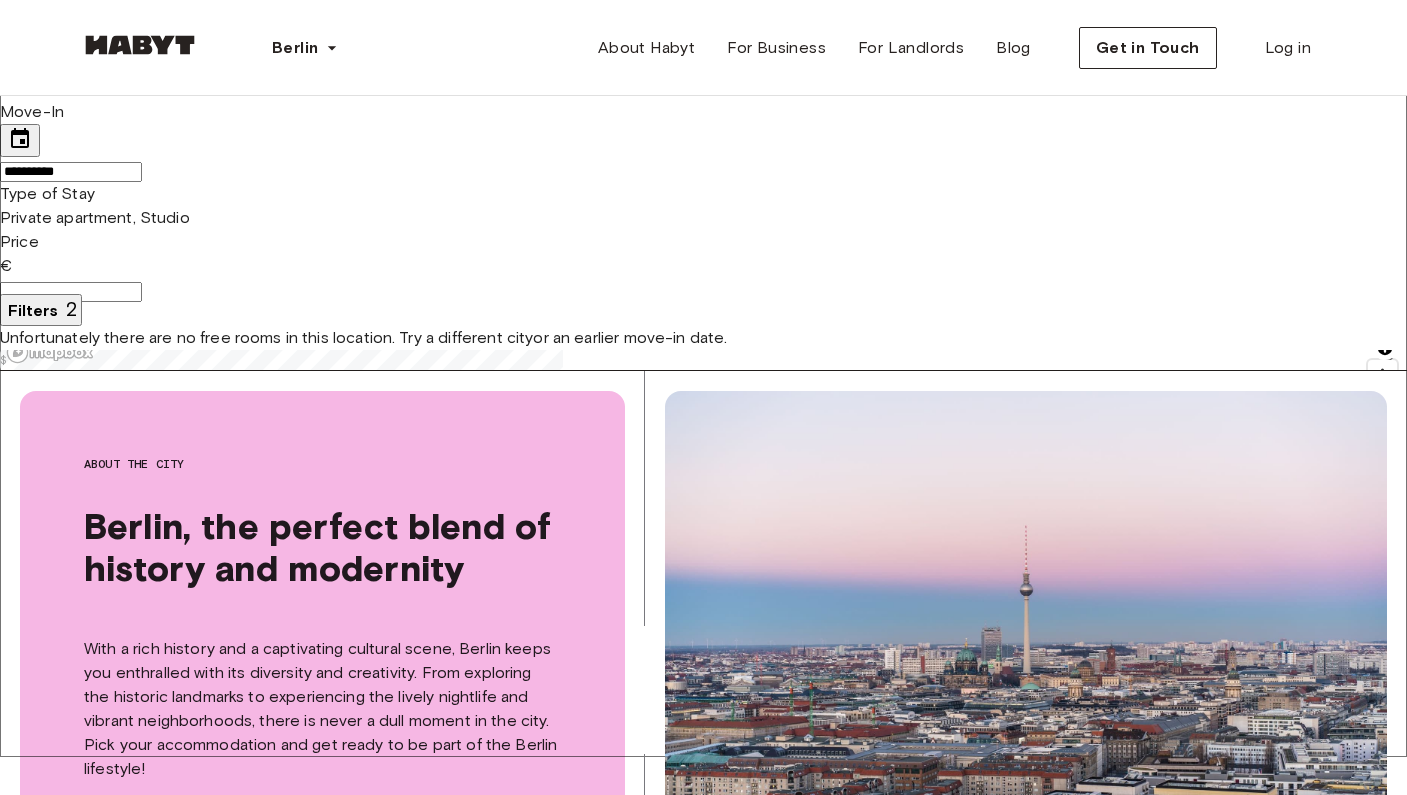 click on "Filters" at bounding box center (33, 310) 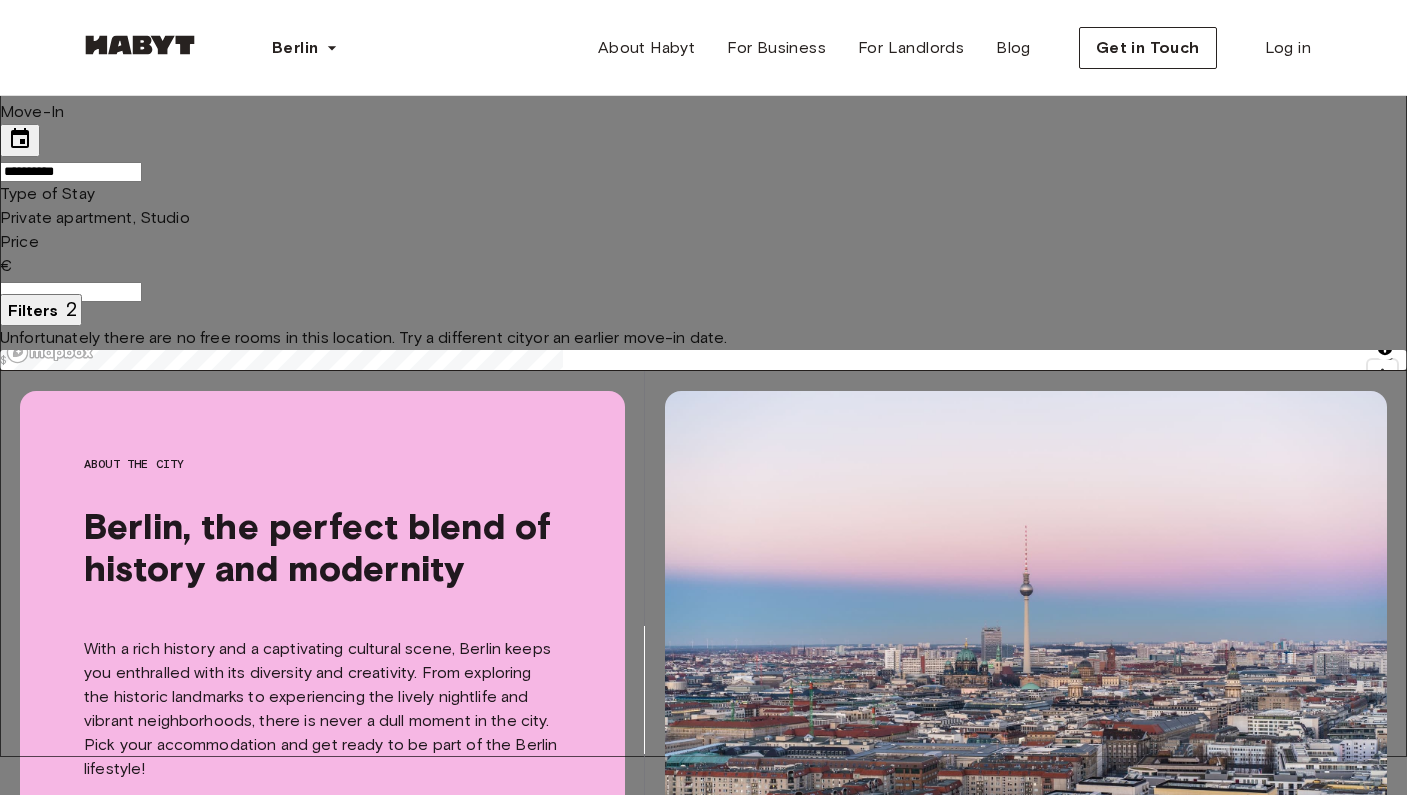 scroll, scrollTop: 365, scrollLeft: 0, axis: vertical 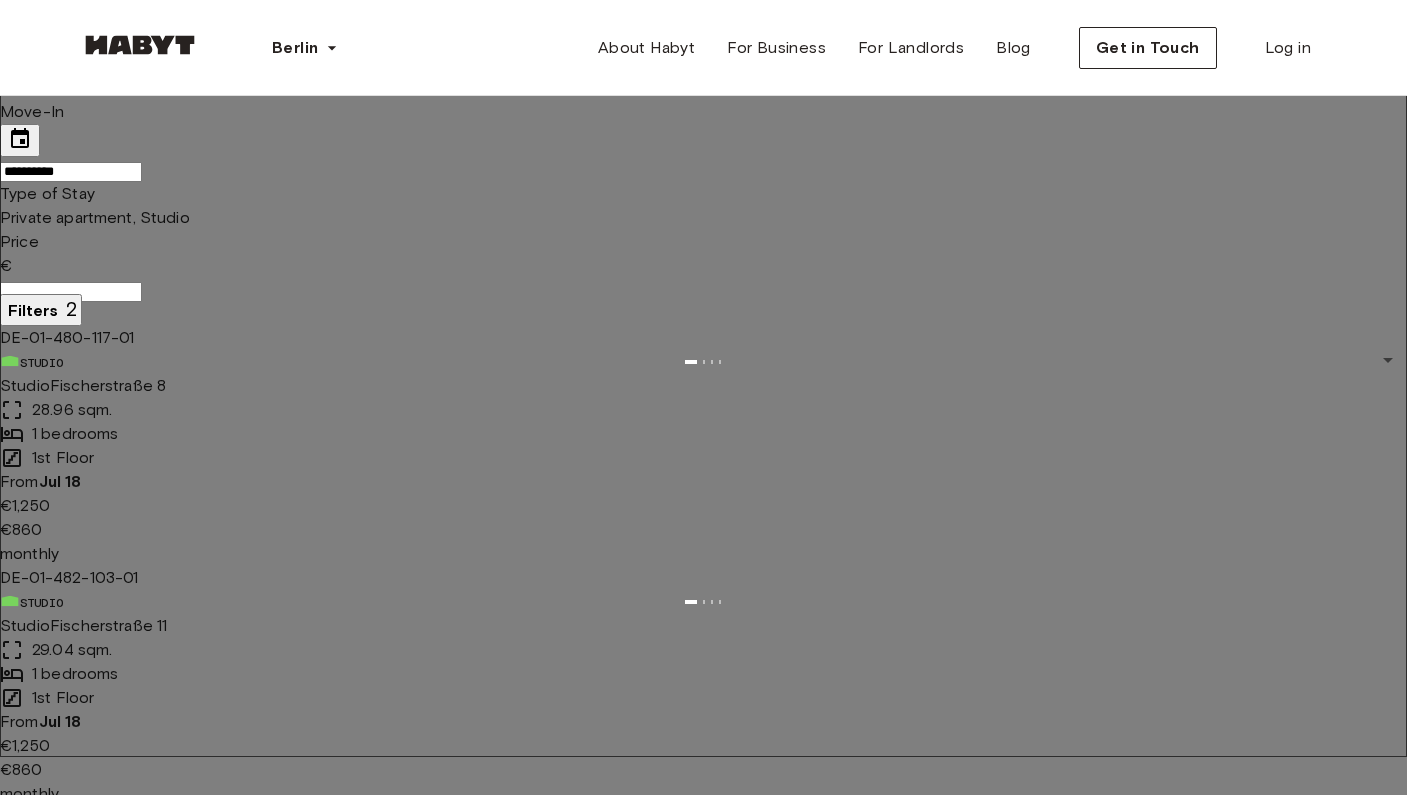 type on "**" 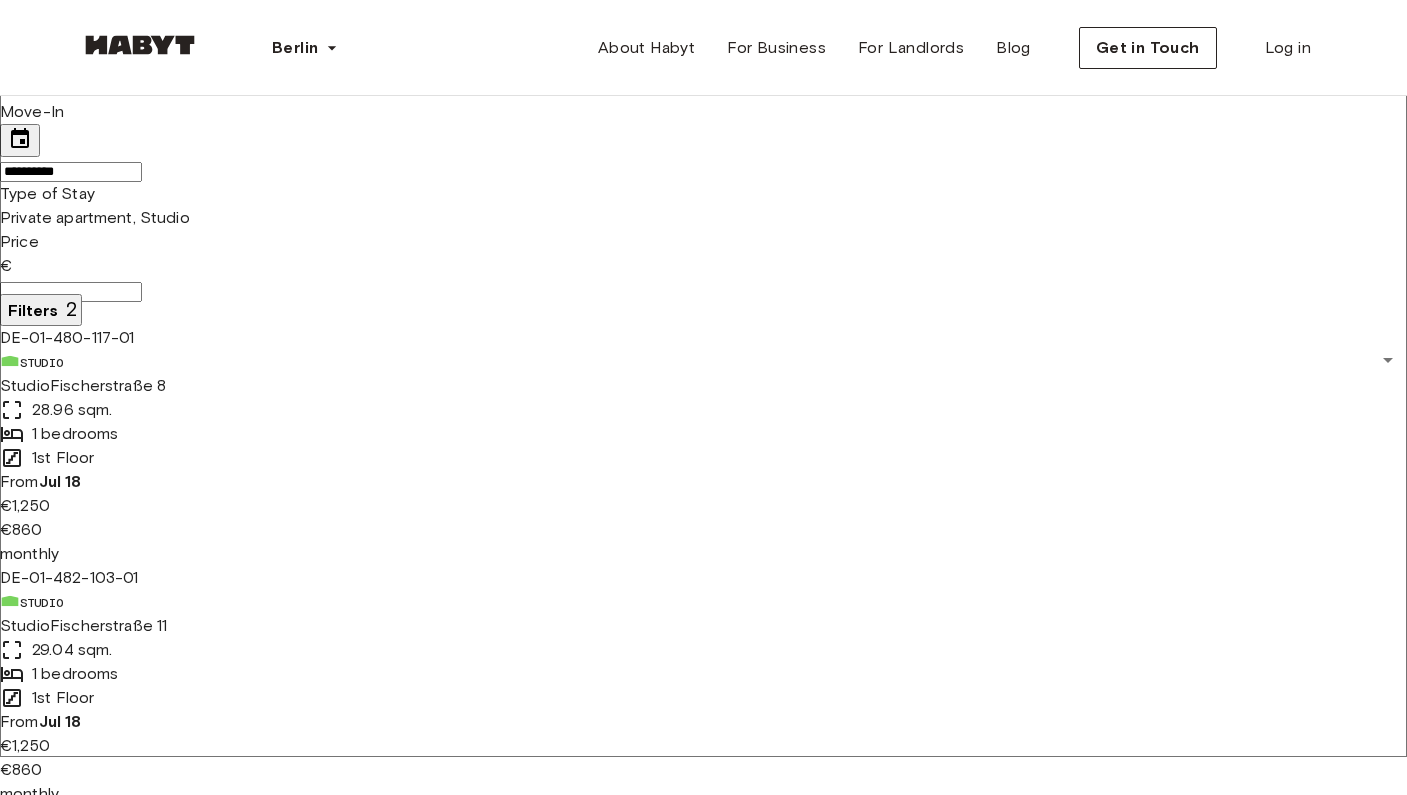 click on "2 listings" at bounding box center (457, 5587) 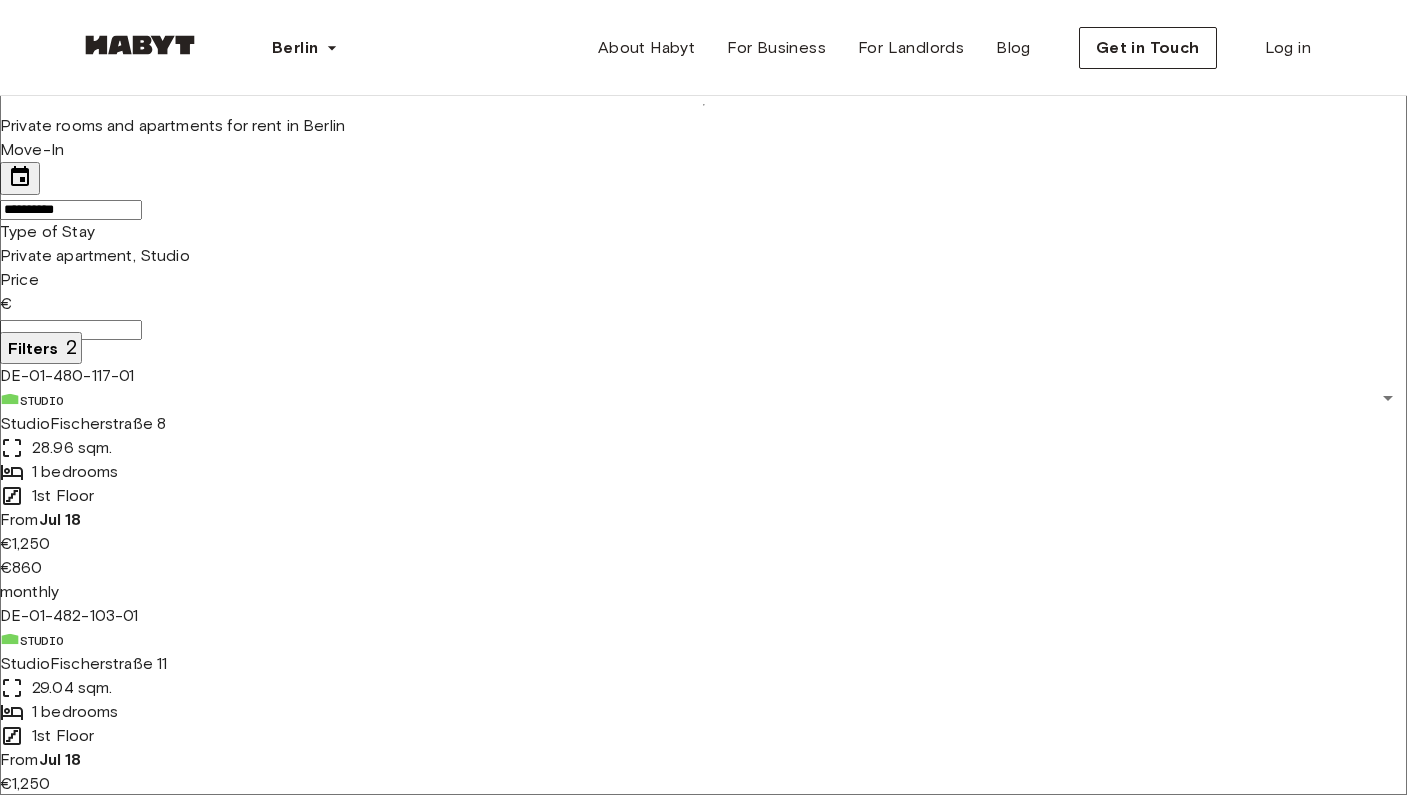 scroll, scrollTop: 0, scrollLeft: 0, axis: both 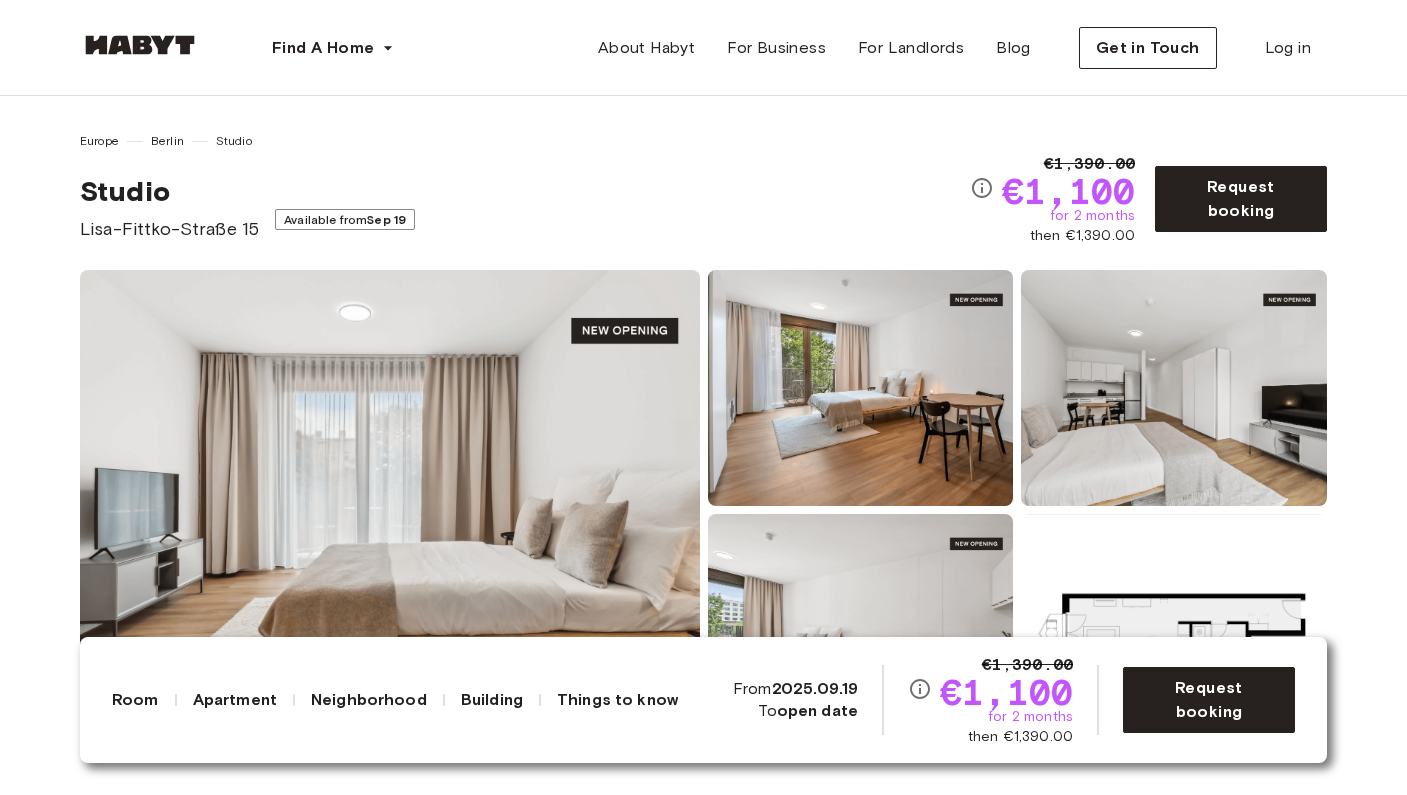 click at bounding box center [390, 510] 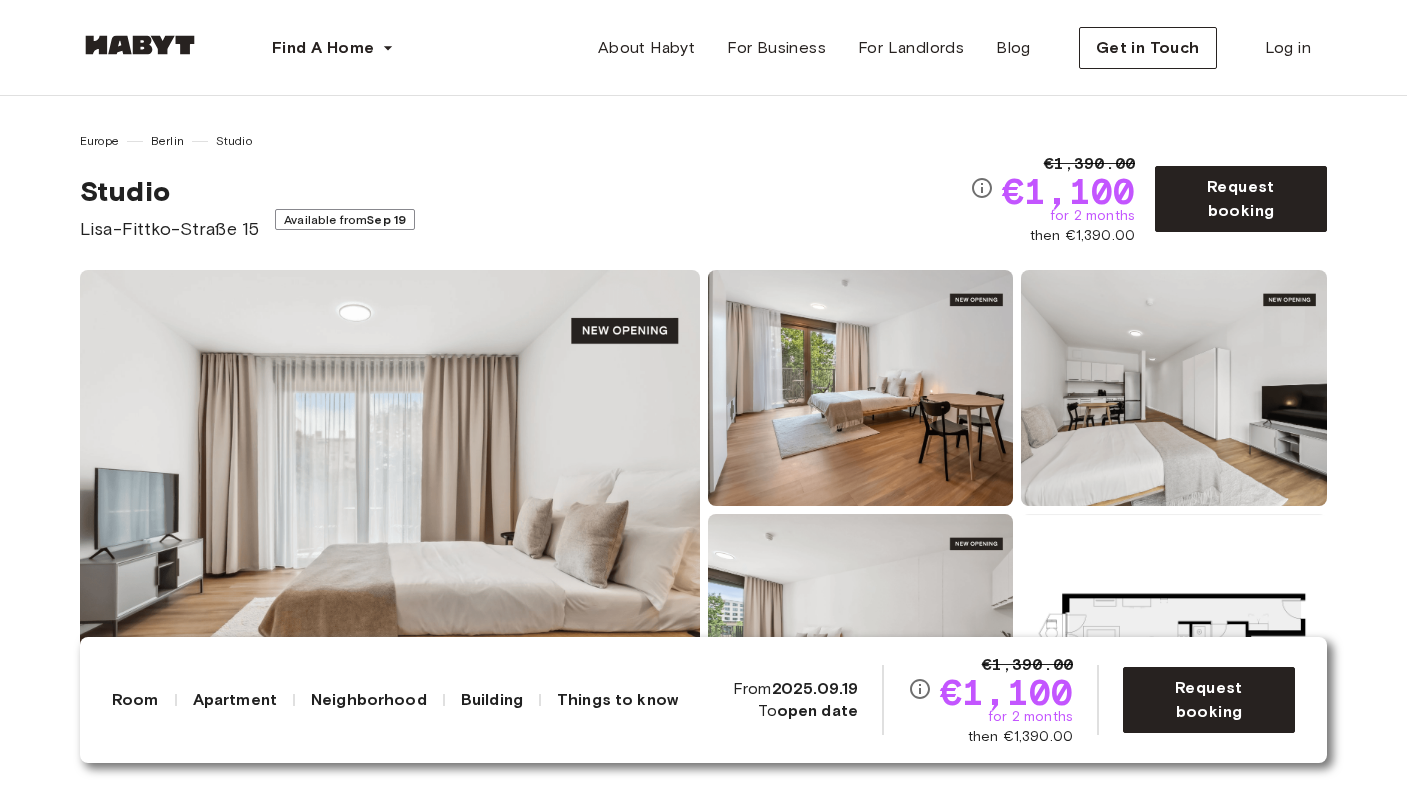 click at bounding box center [861, 388] 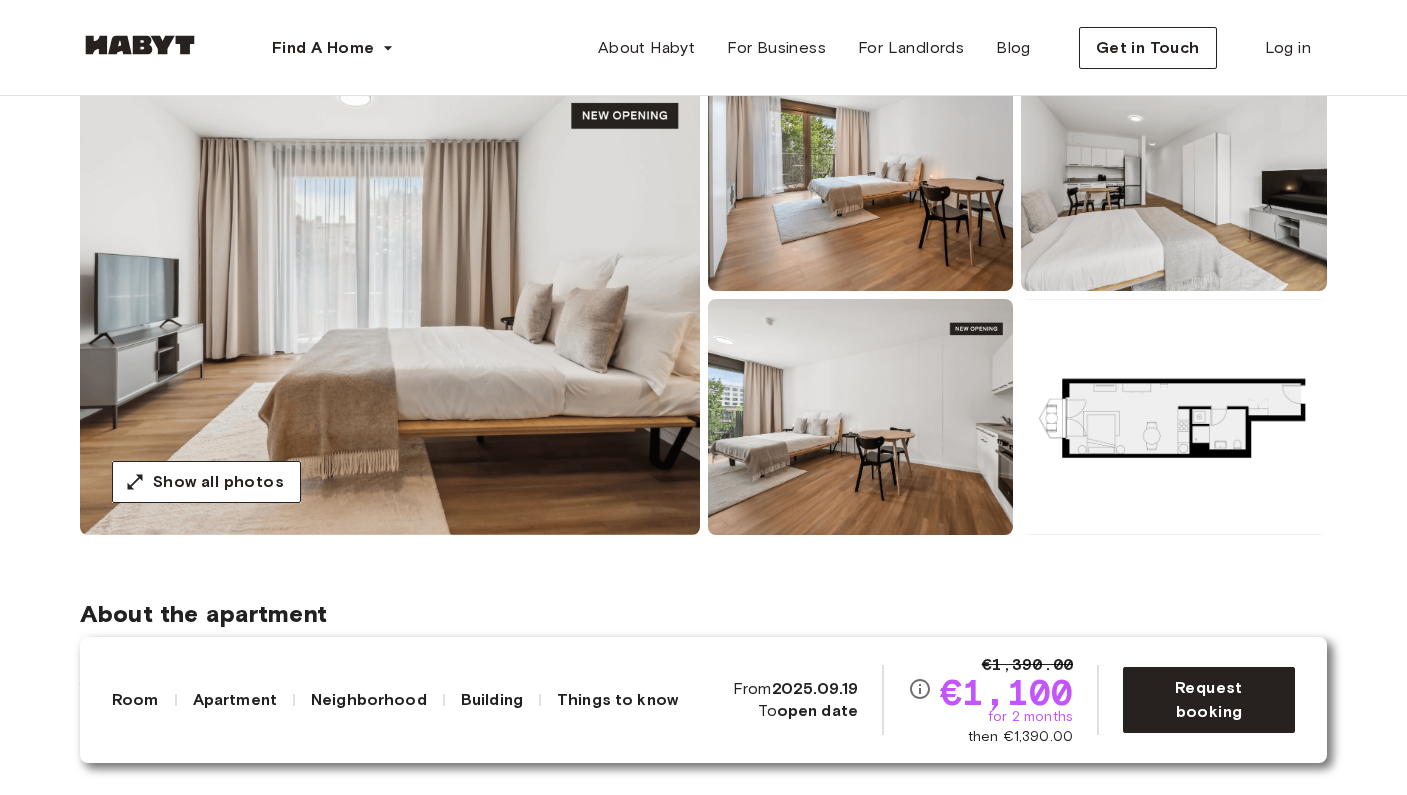 scroll, scrollTop: 217, scrollLeft: 0, axis: vertical 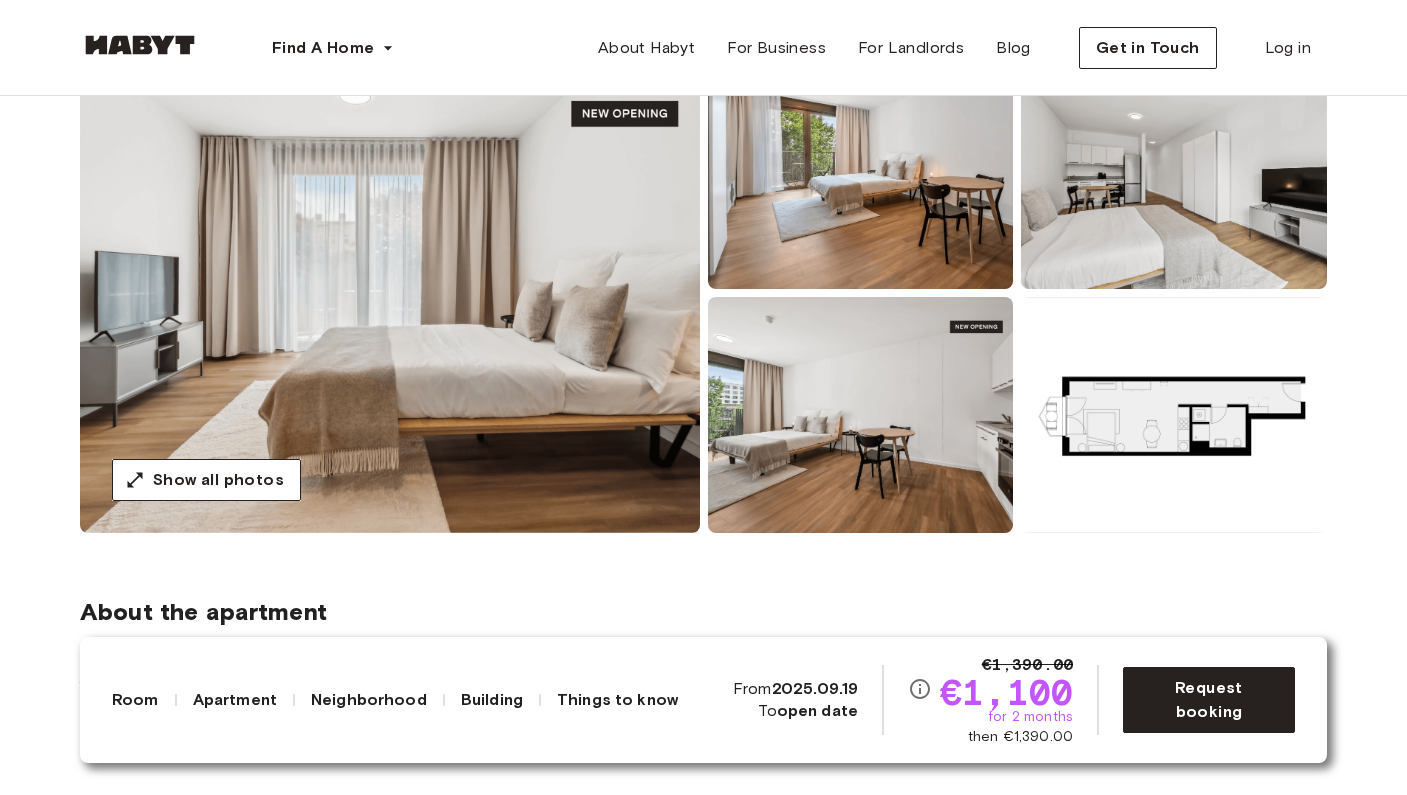 click at bounding box center [861, 415] 